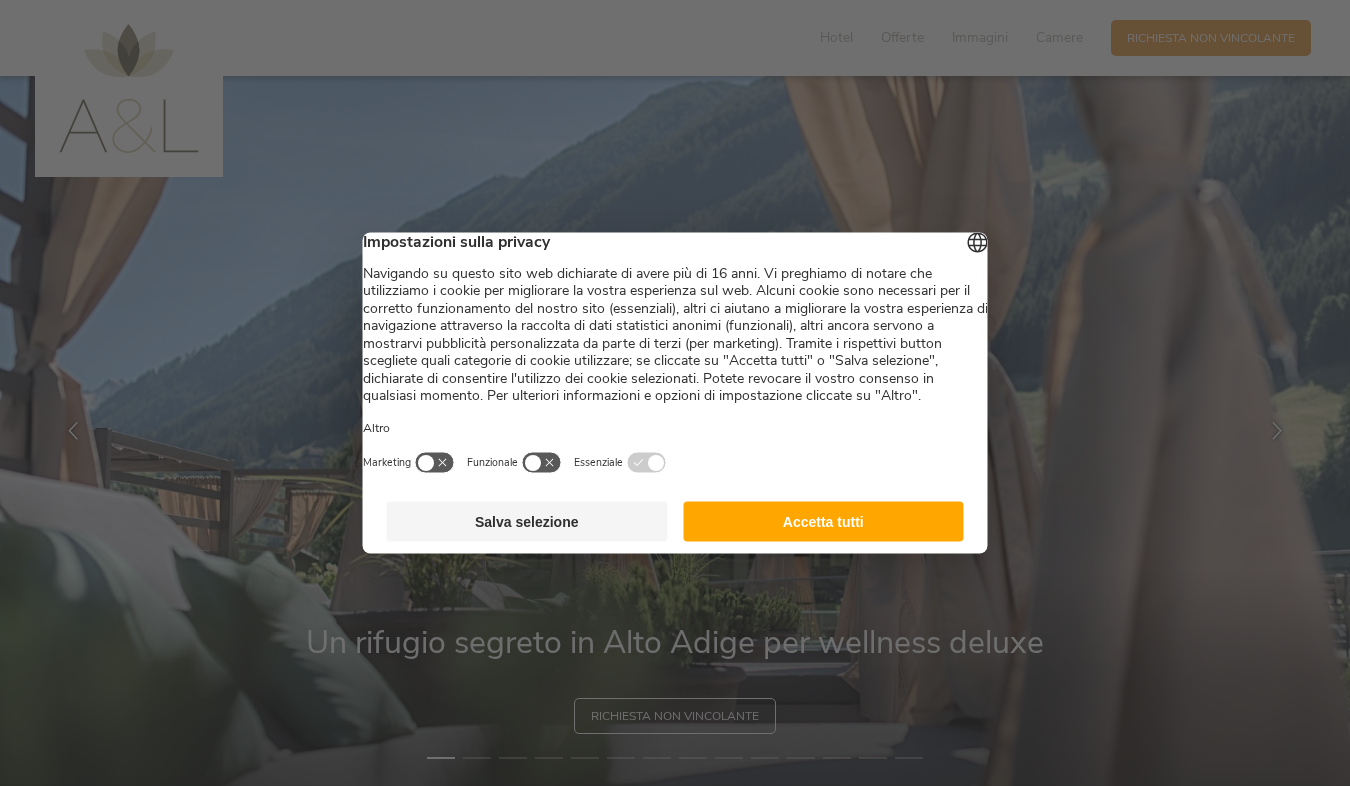 scroll, scrollTop: 0, scrollLeft: 0, axis: both 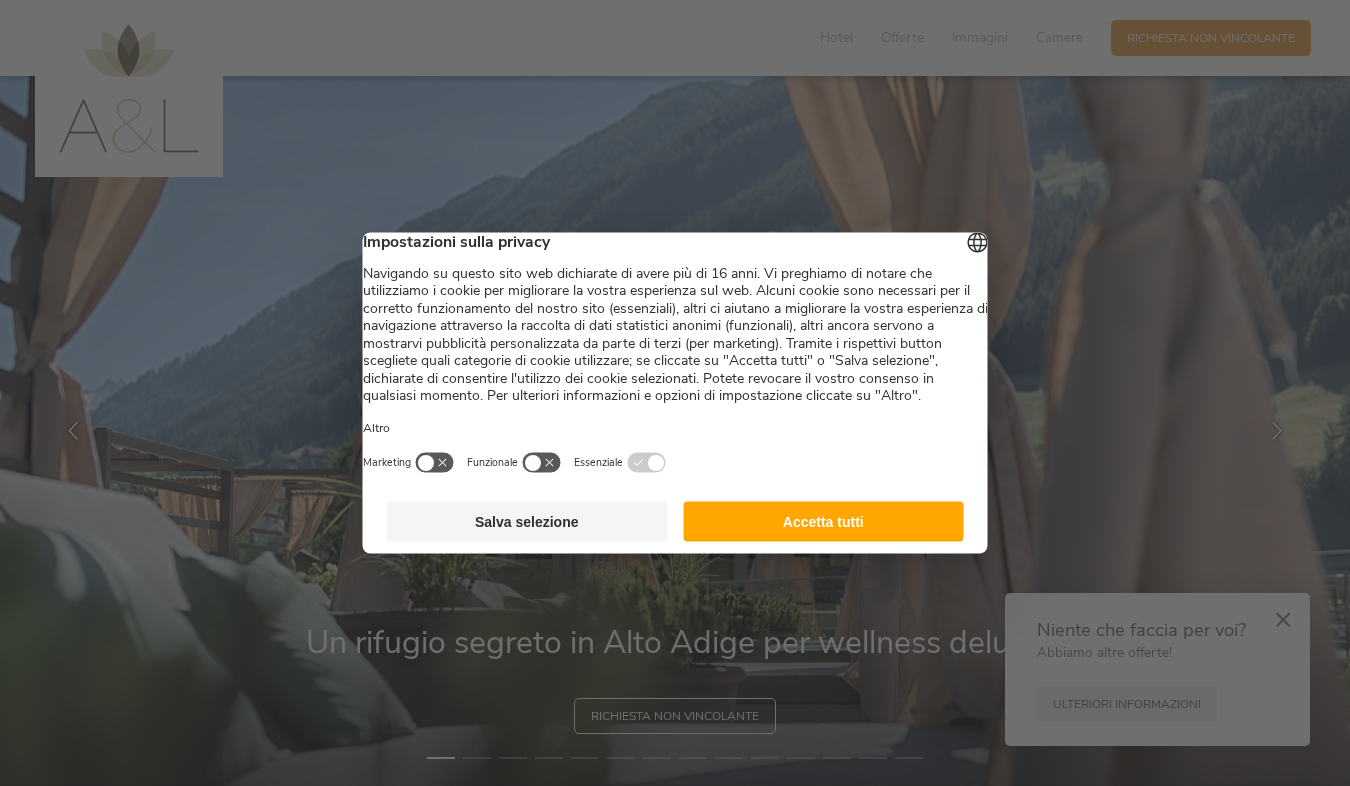 click on "Salva selezione" at bounding box center [527, 522] 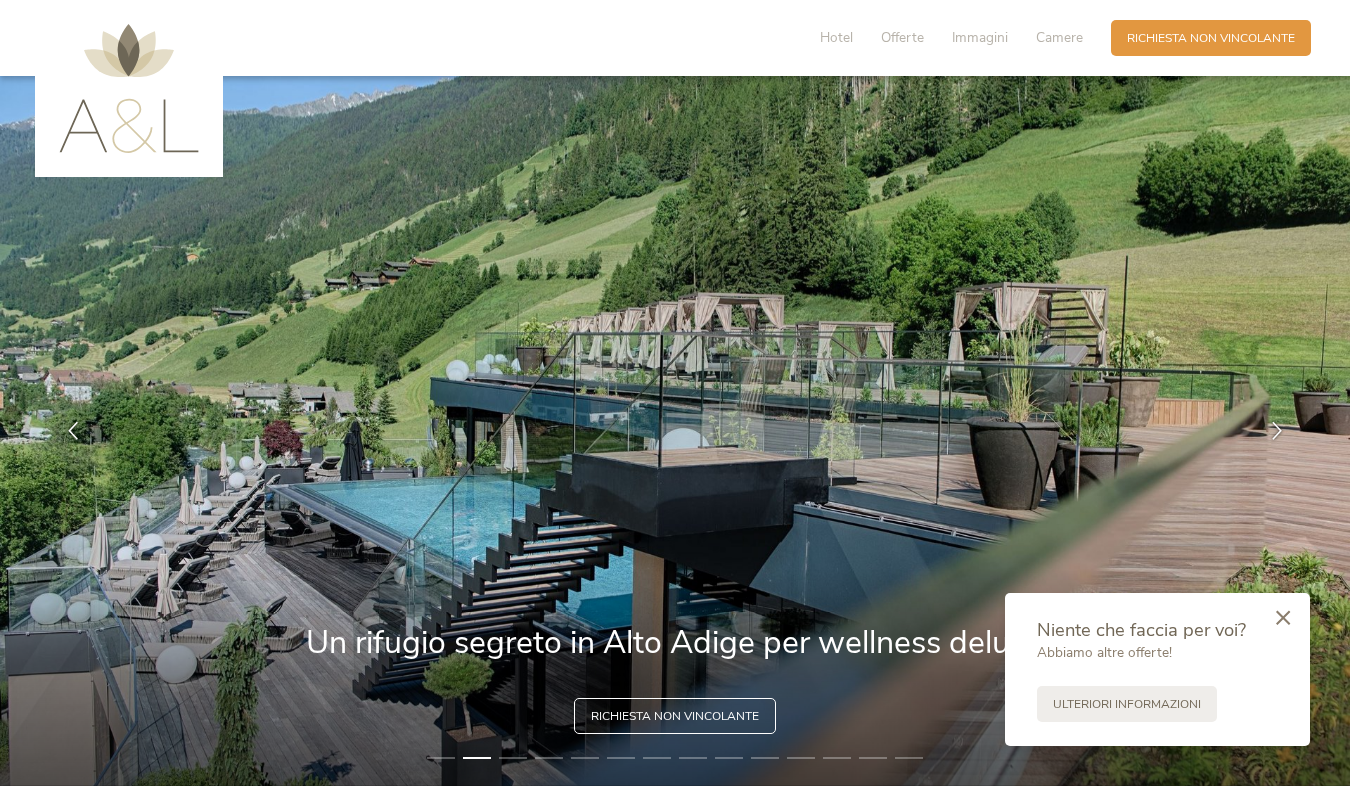 click at bounding box center (1283, 617) 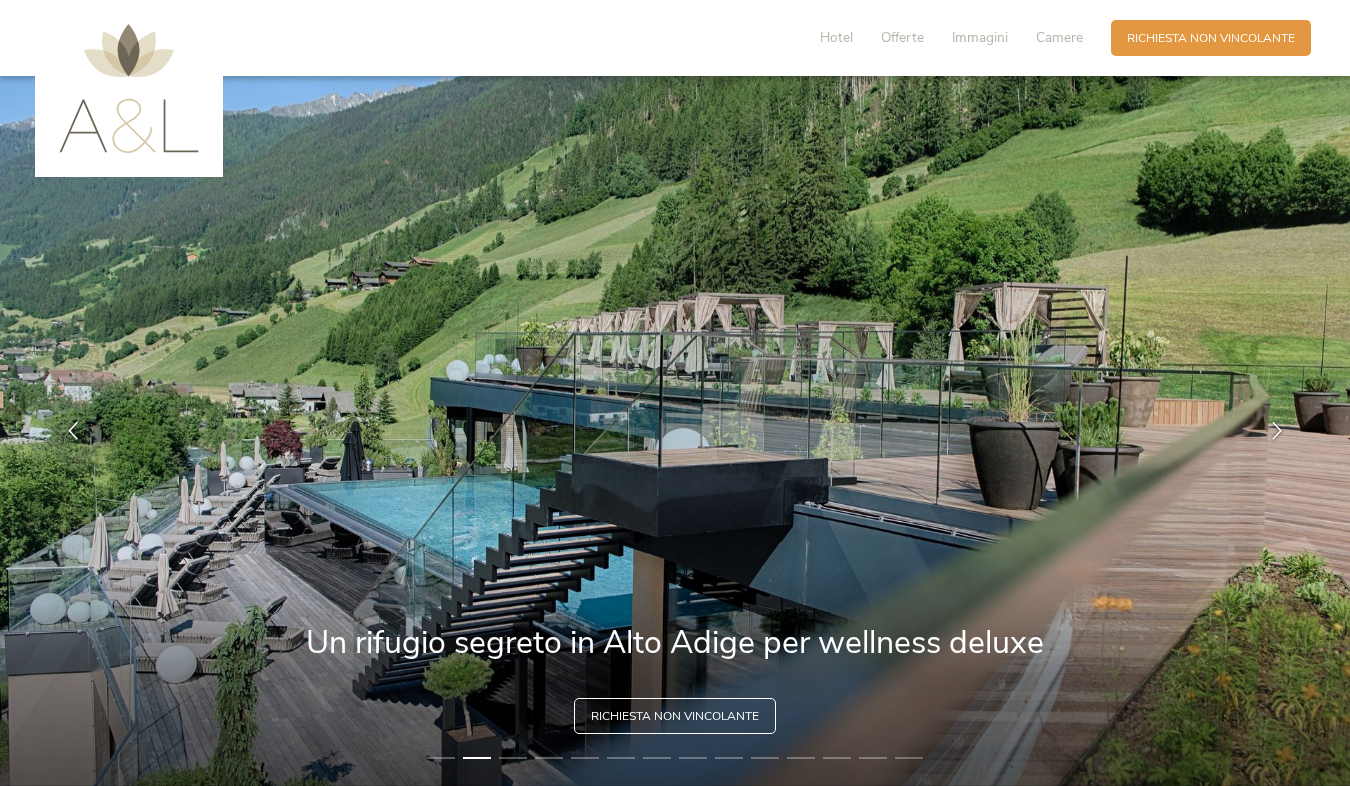 drag, startPoint x: 565, startPoint y: 643, endPoint x: 572, endPoint y: 617, distance: 26.925823 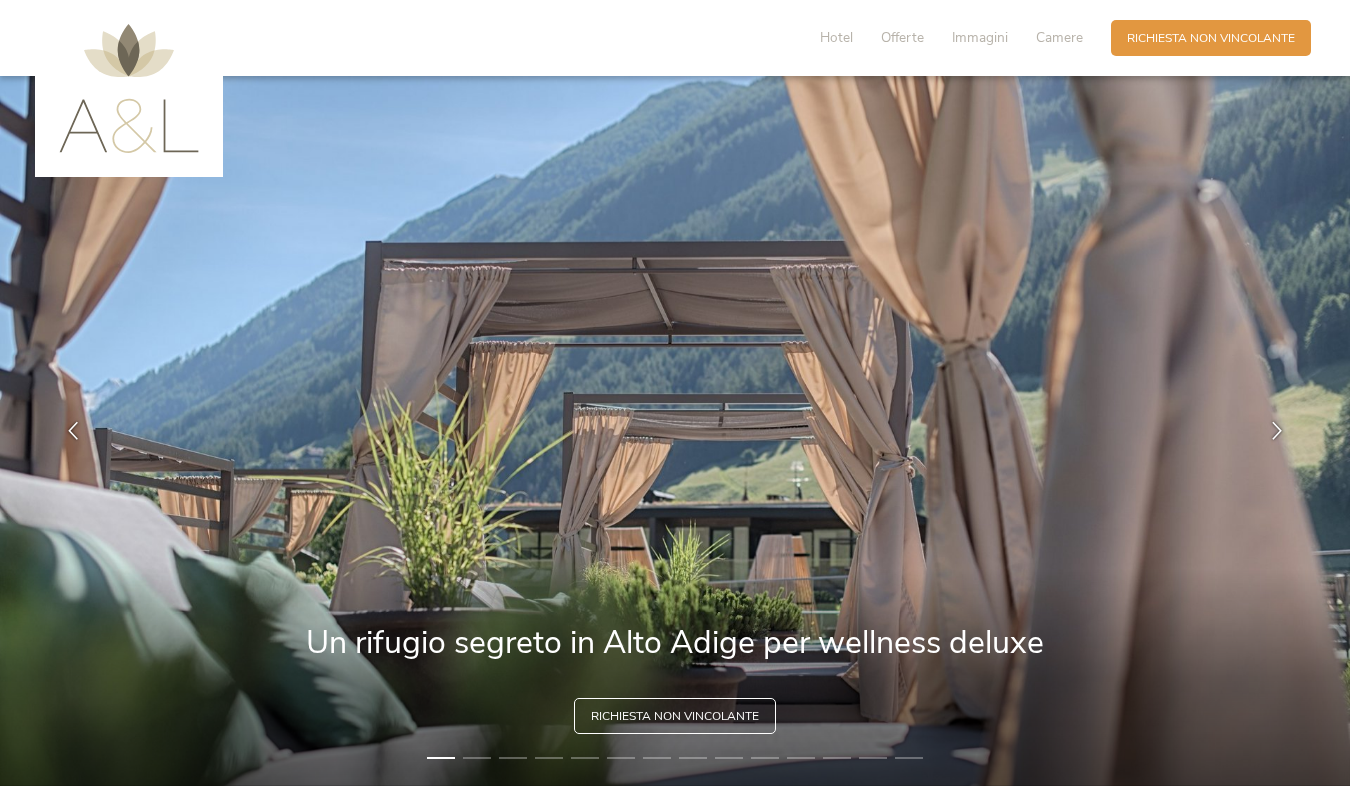 click on "2" at bounding box center (477, 758) 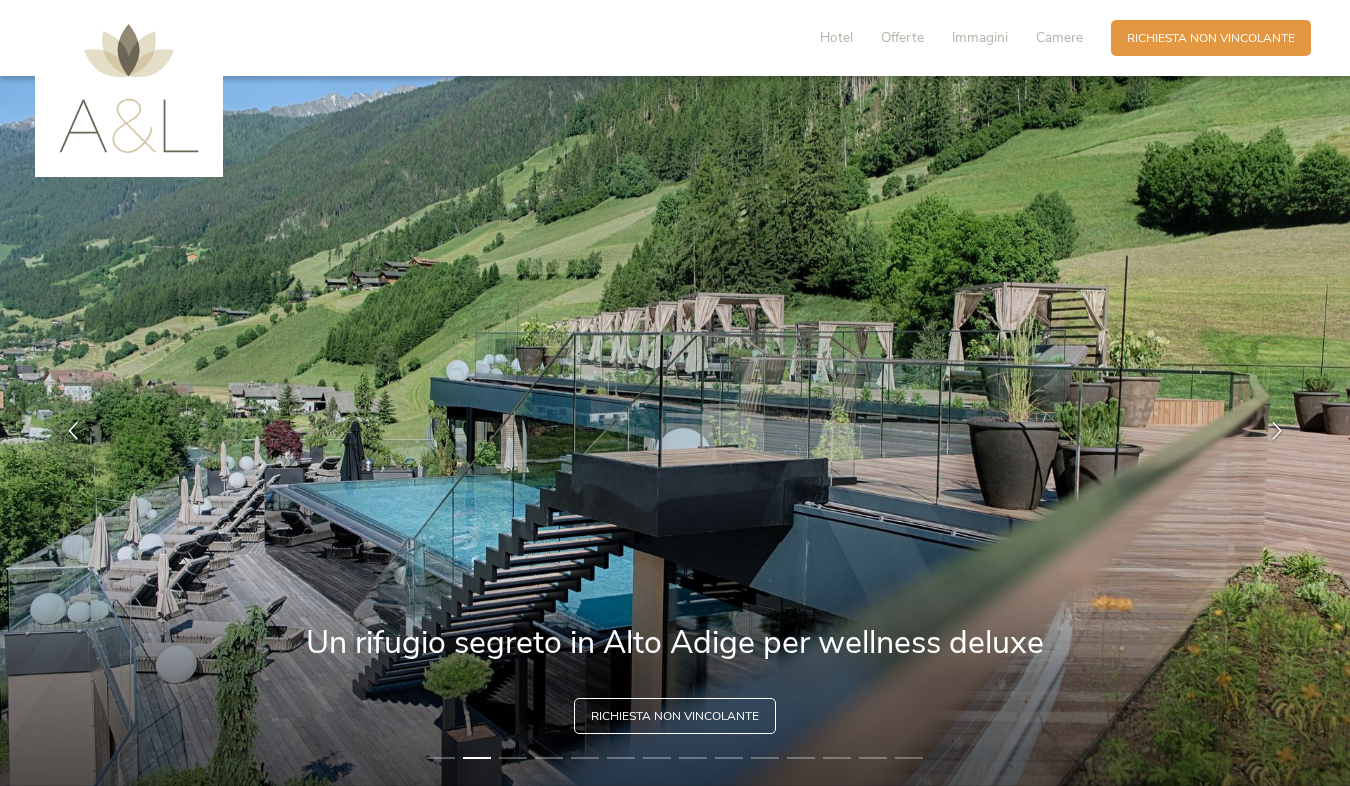 click on "3" at bounding box center [513, 758] 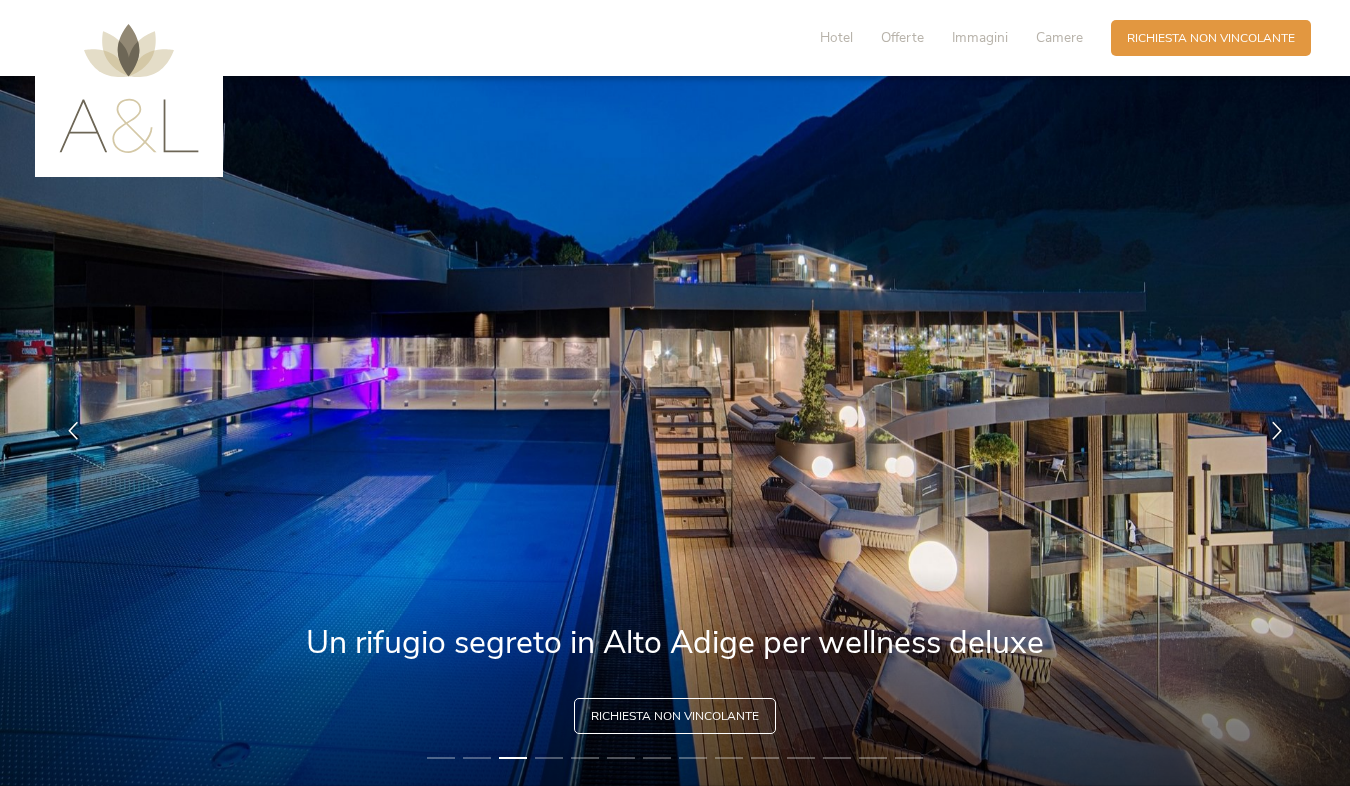 click on "4" at bounding box center (549, 758) 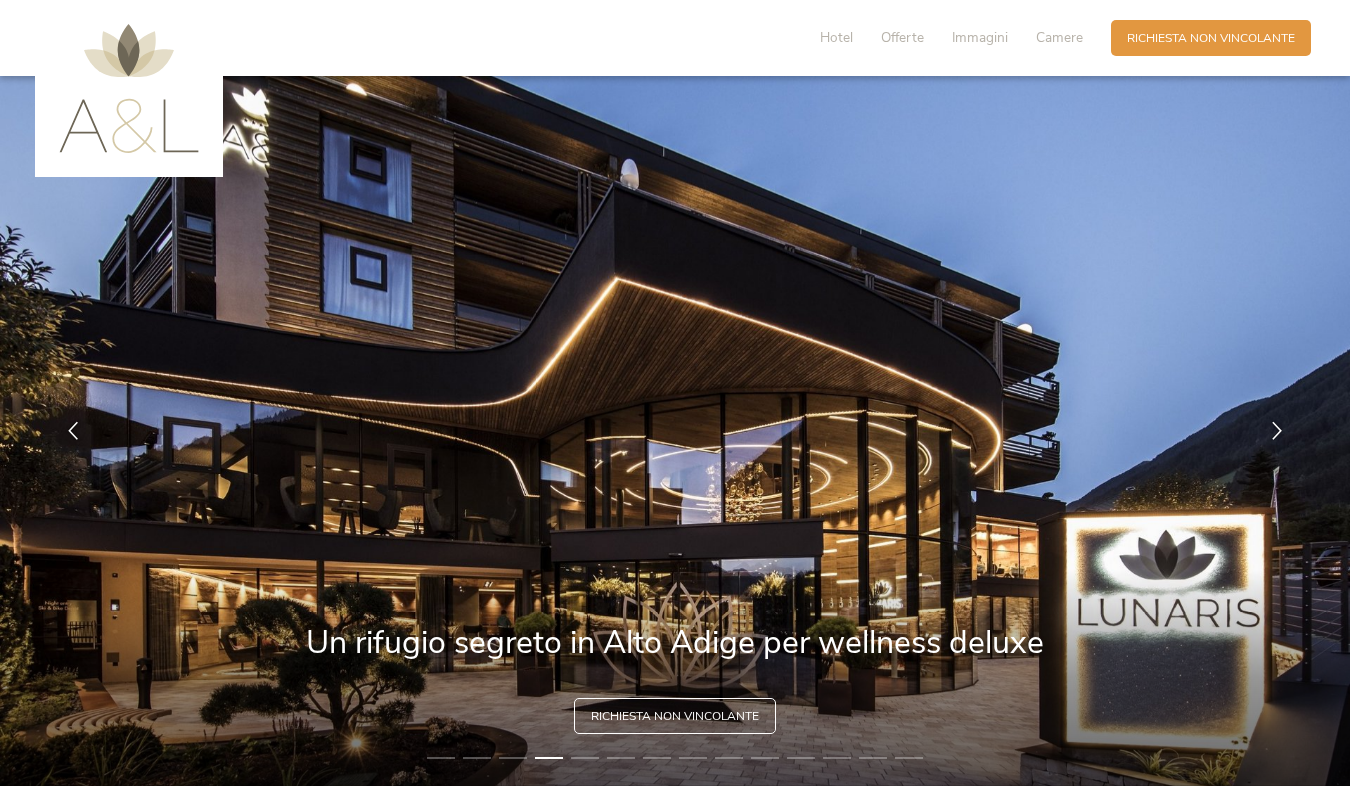 click on "5" at bounding box center (585, 758) 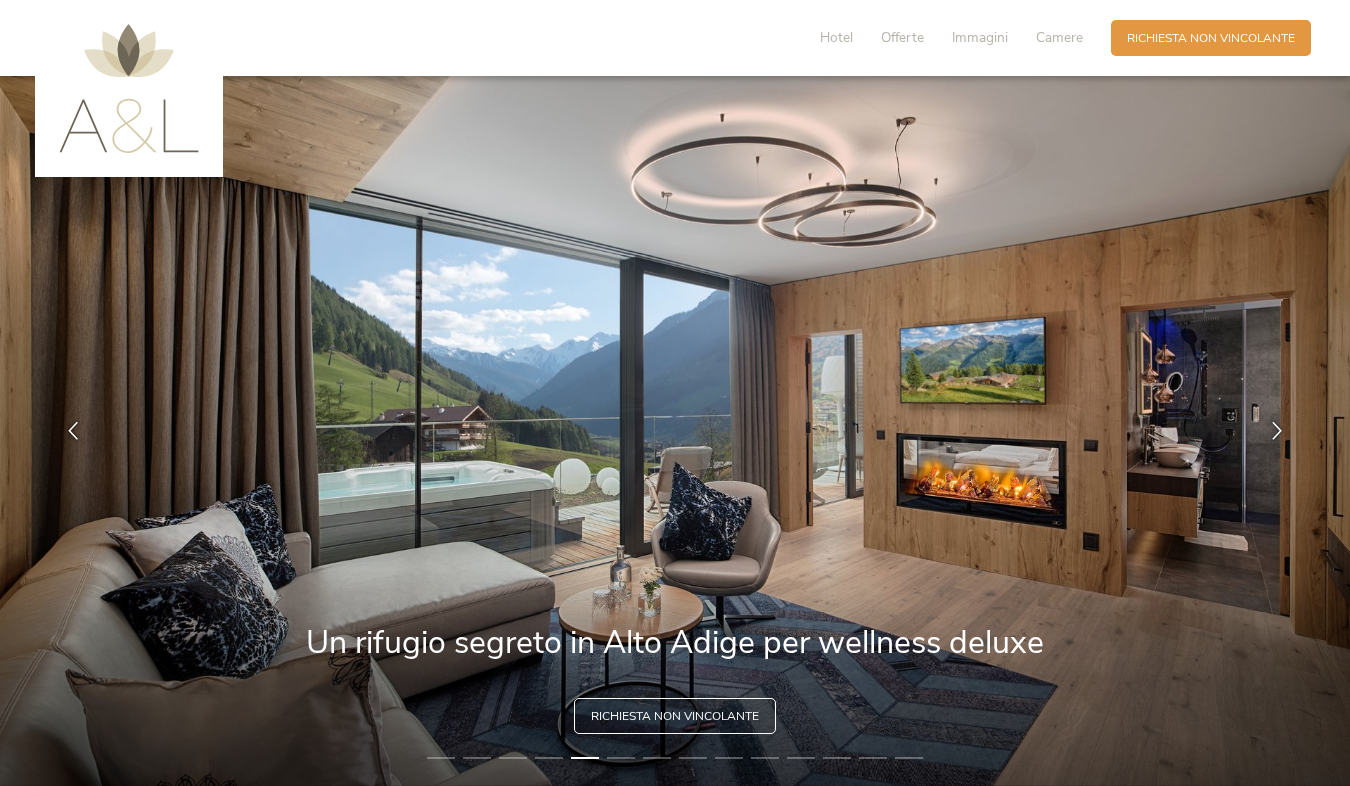 click at bounding box center (675, 431) 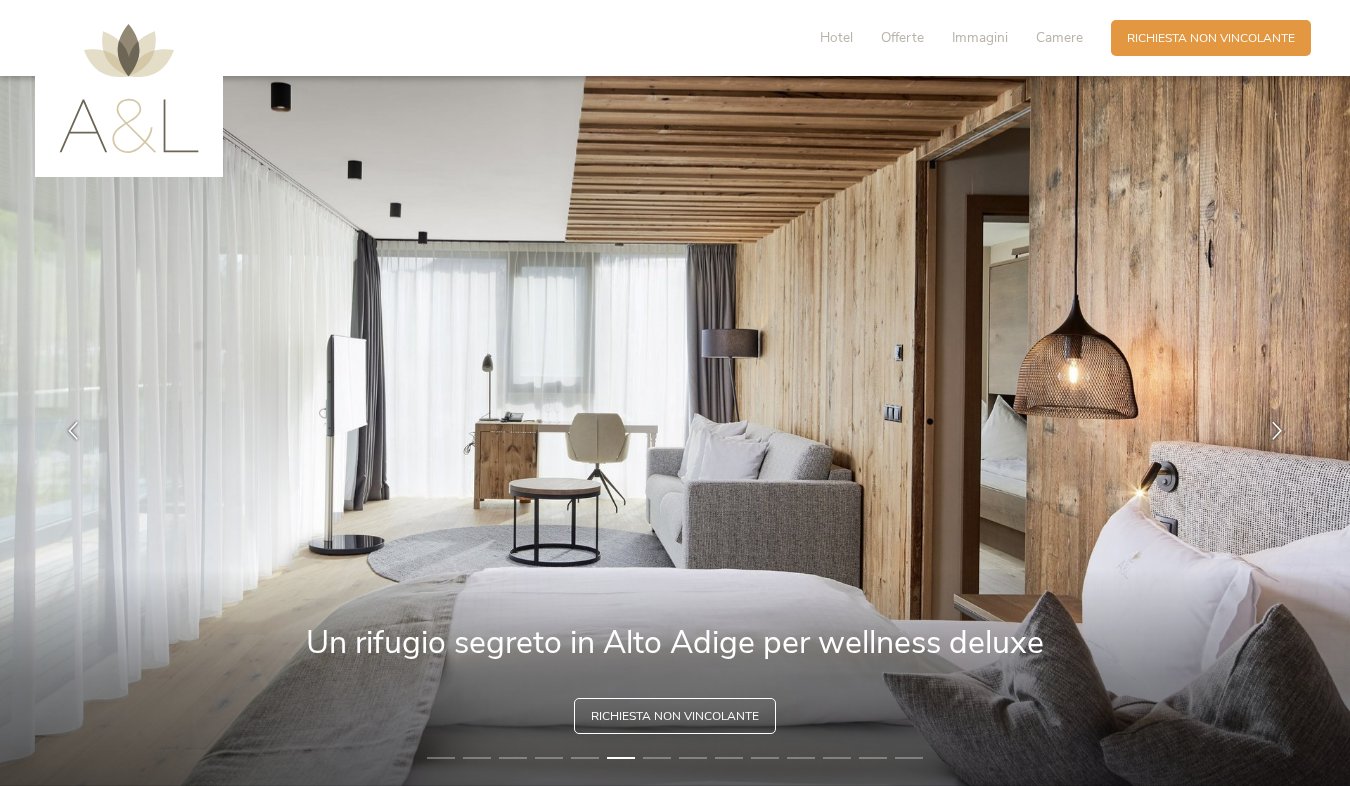 click on "7" at bounding box center (657, 758) 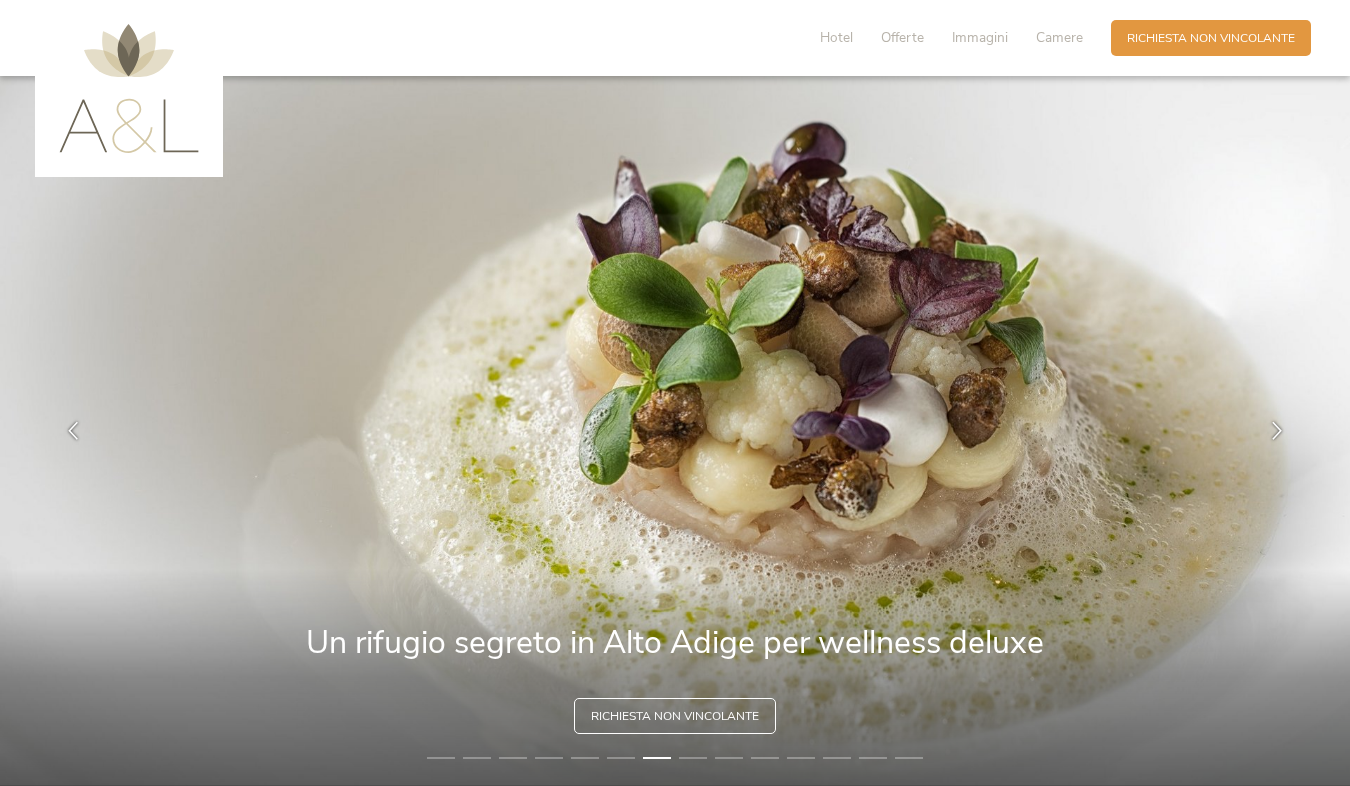 click on "8" at bounding box center (693, 758) 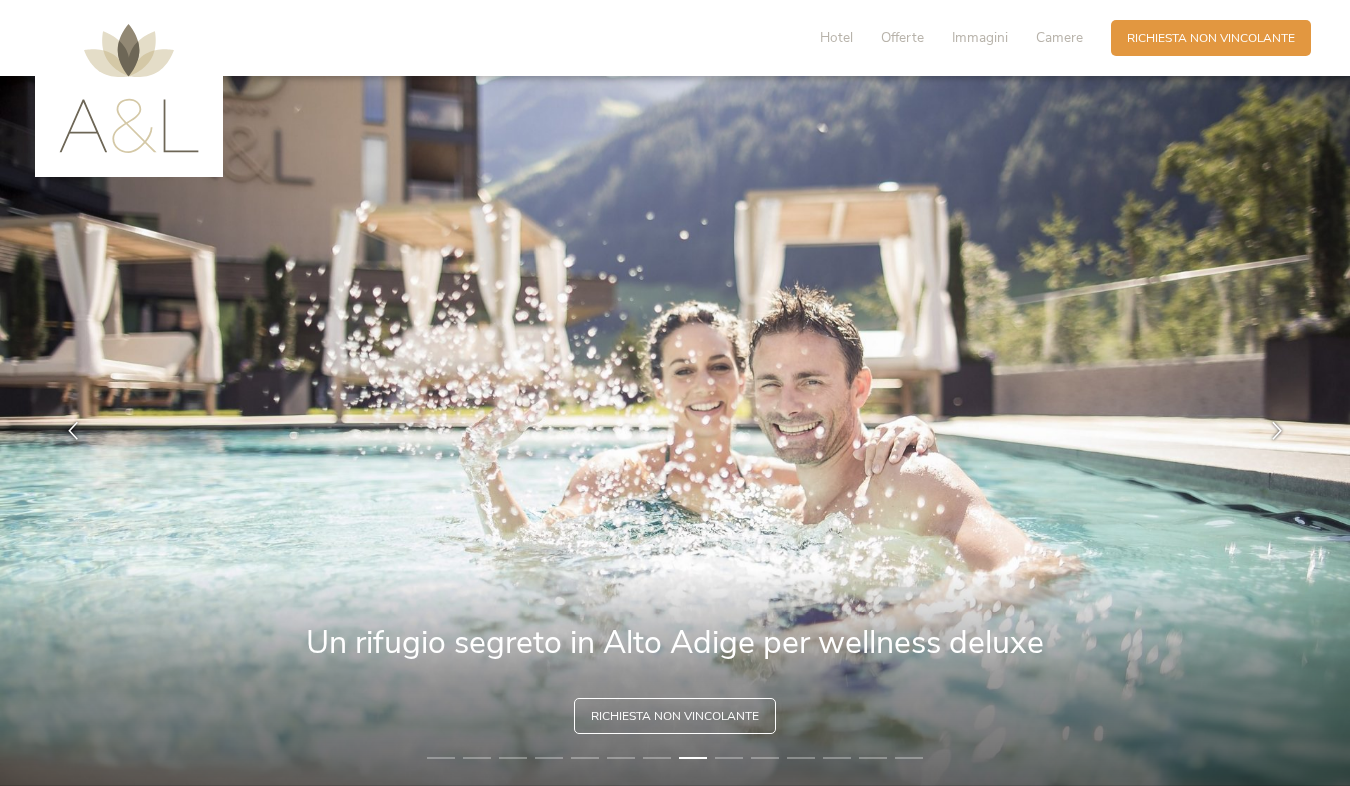 click on "9" at bounding box center (729, 758) 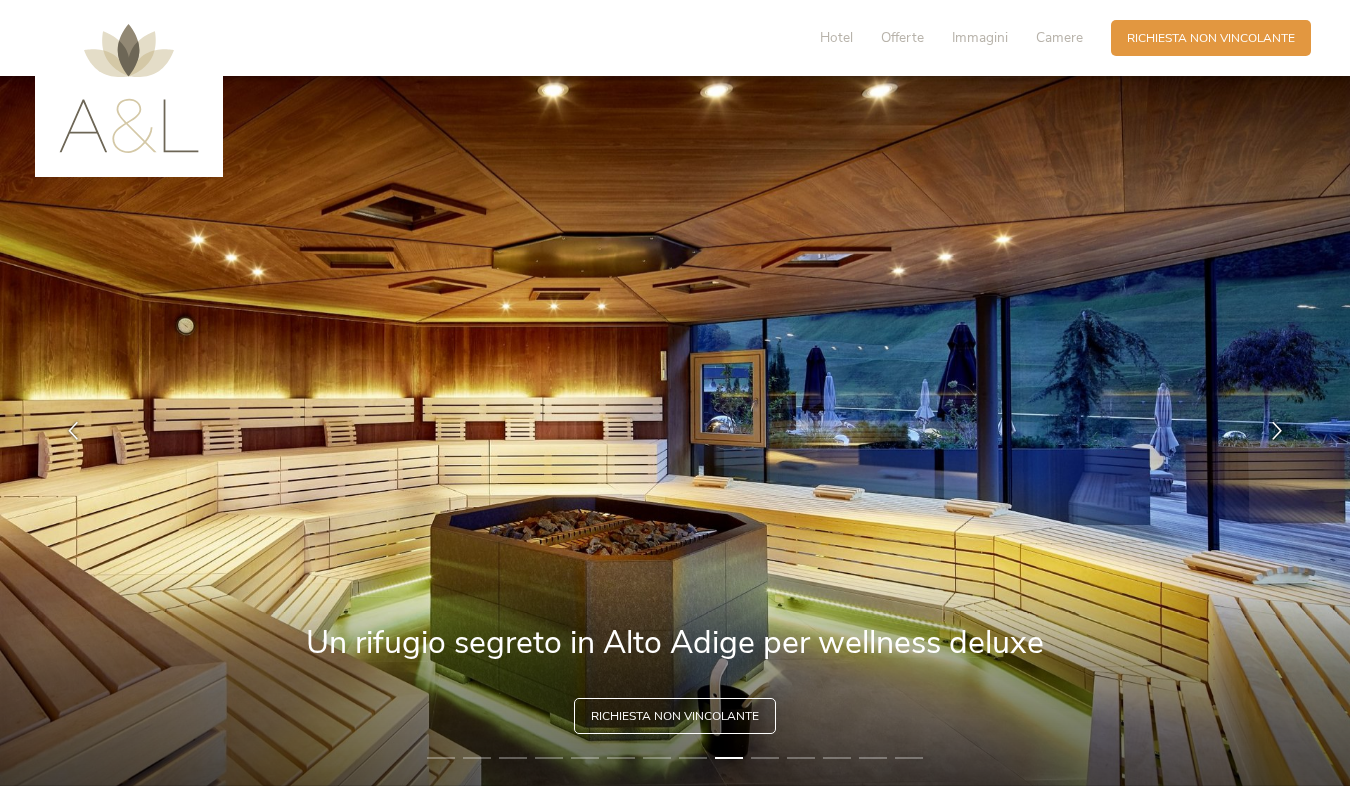 click on "10" at bounding box center [765, 758] 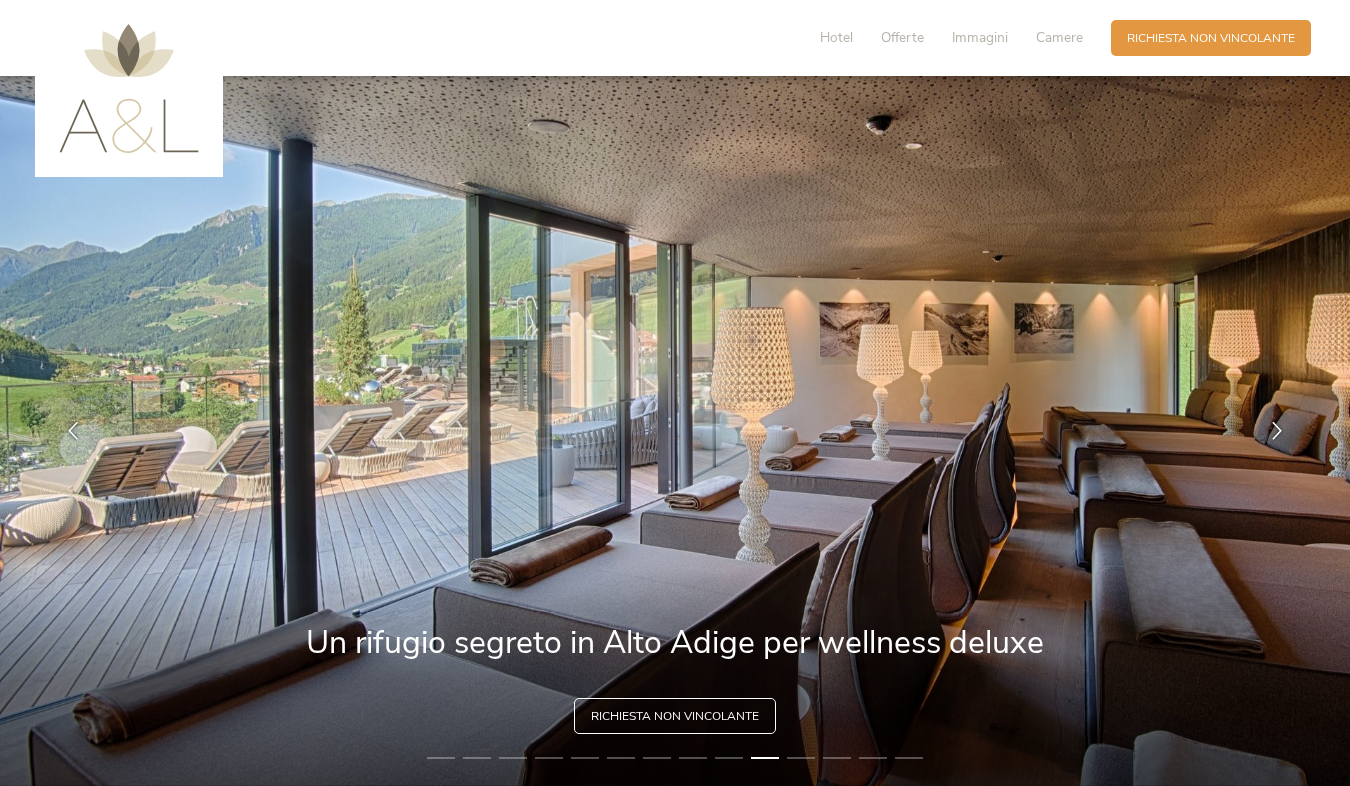 click on "11" at bounding box center (801, 758) 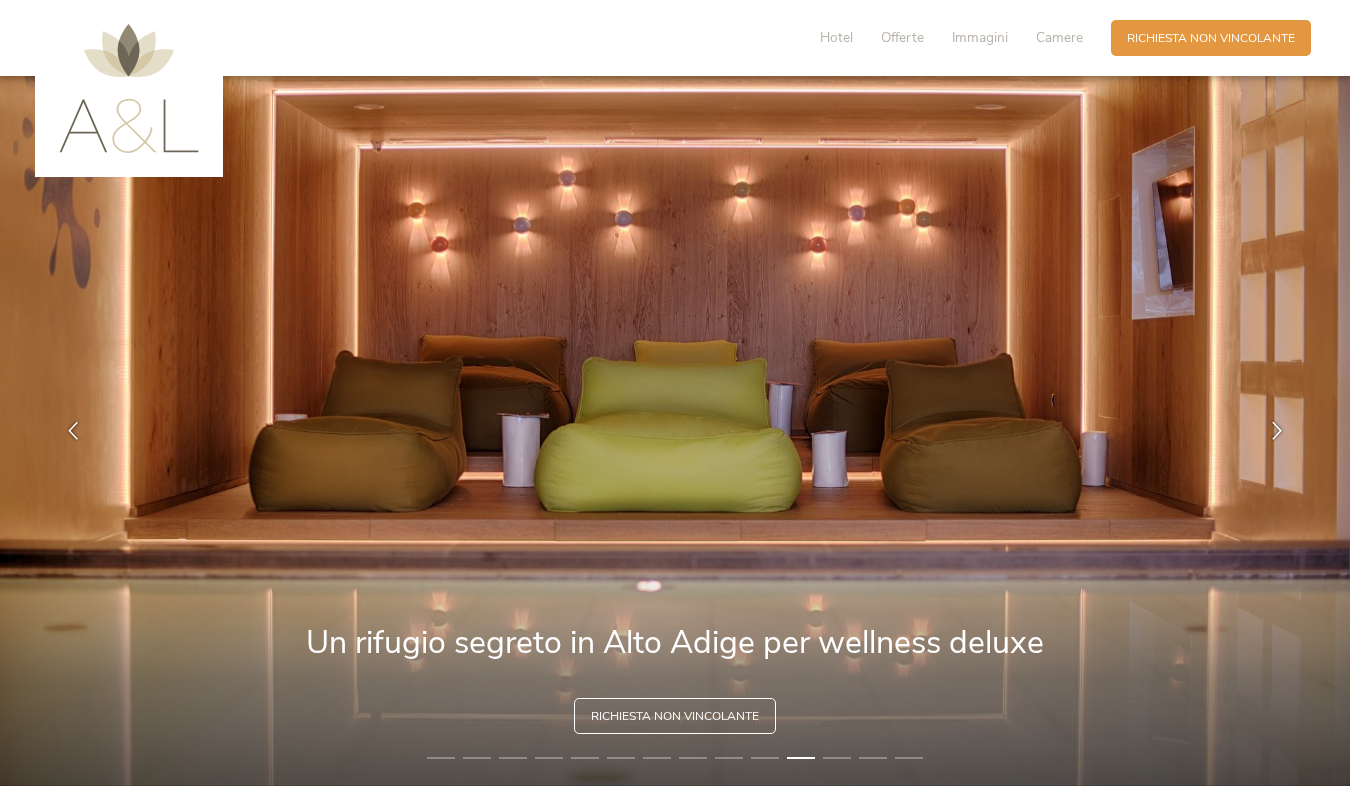 click on "12" at bounding box center (837, 758) 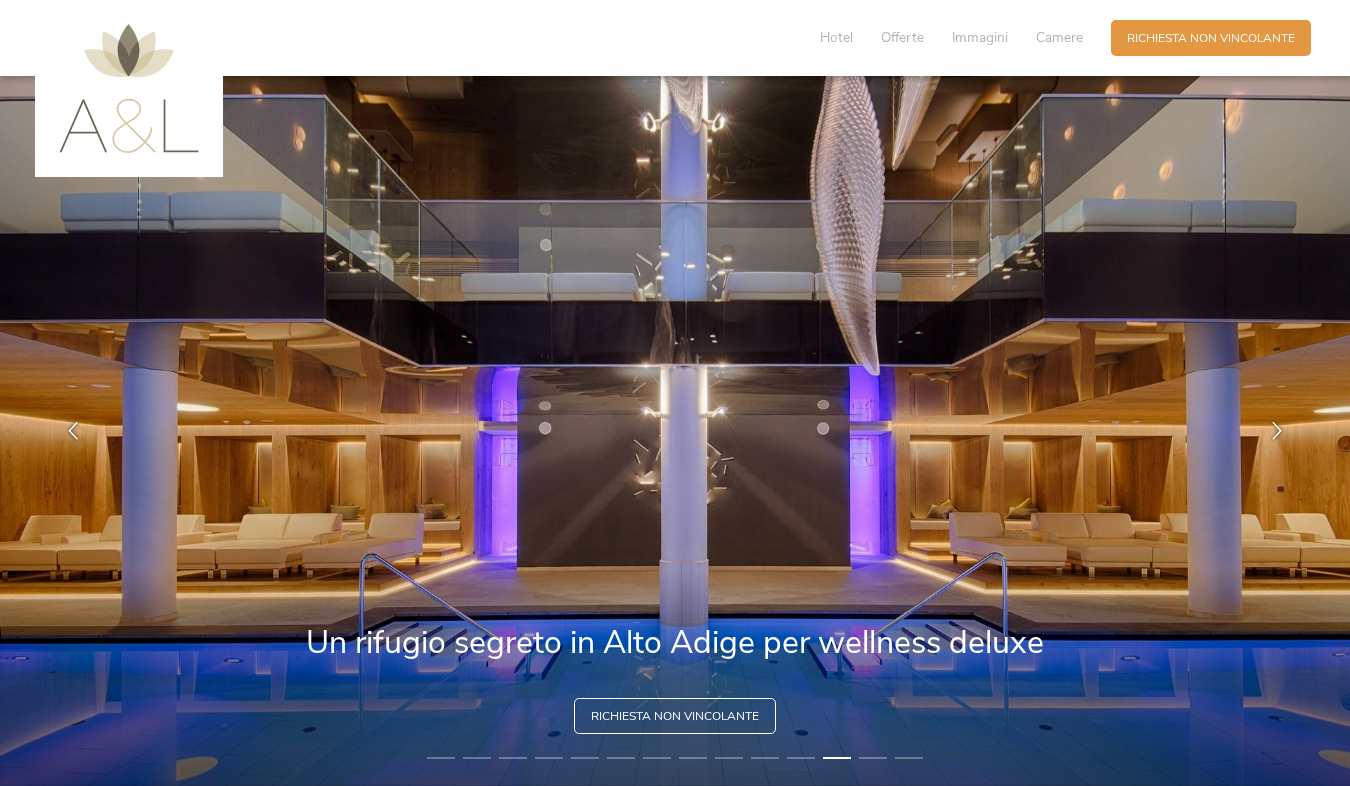 click on "13" at bounding box center (873, 758) 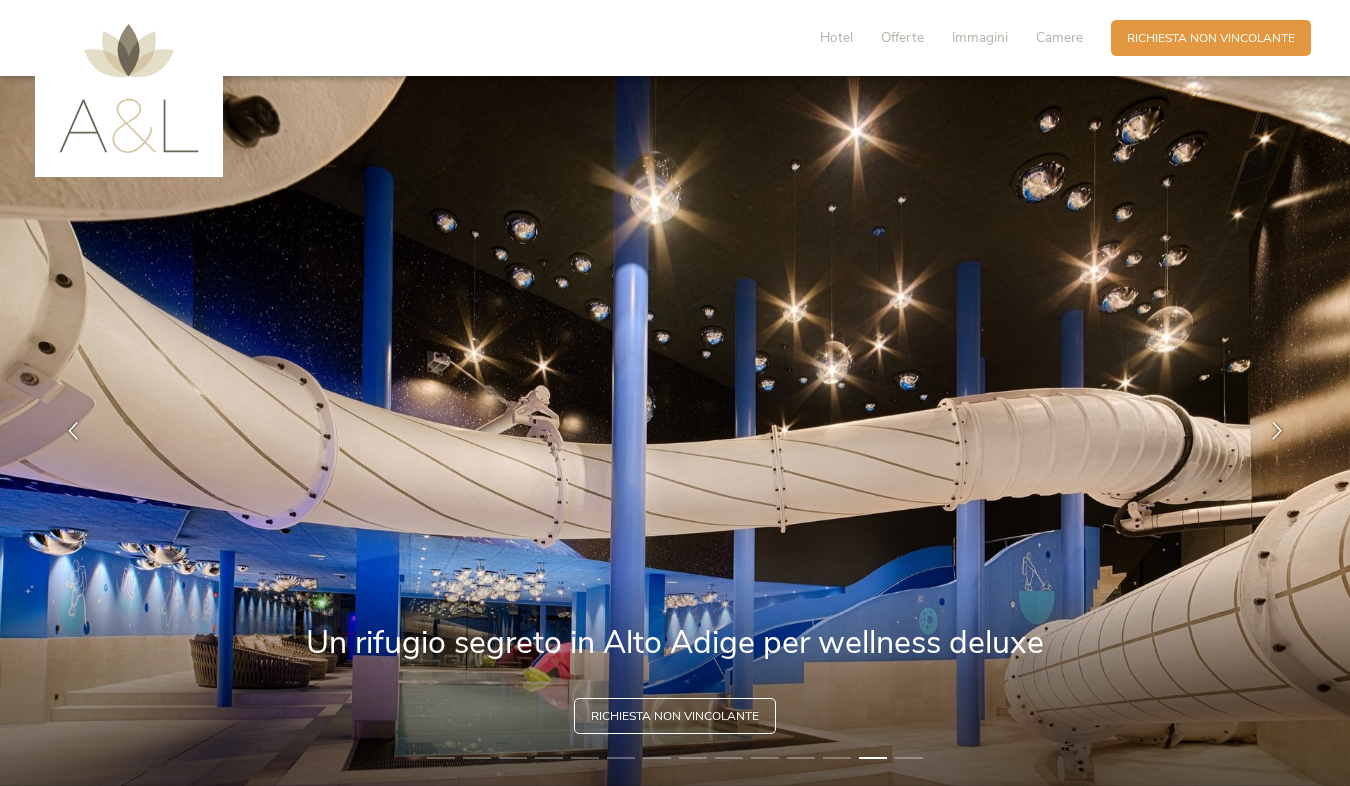 click on "14" at bounding box center [909, 758] 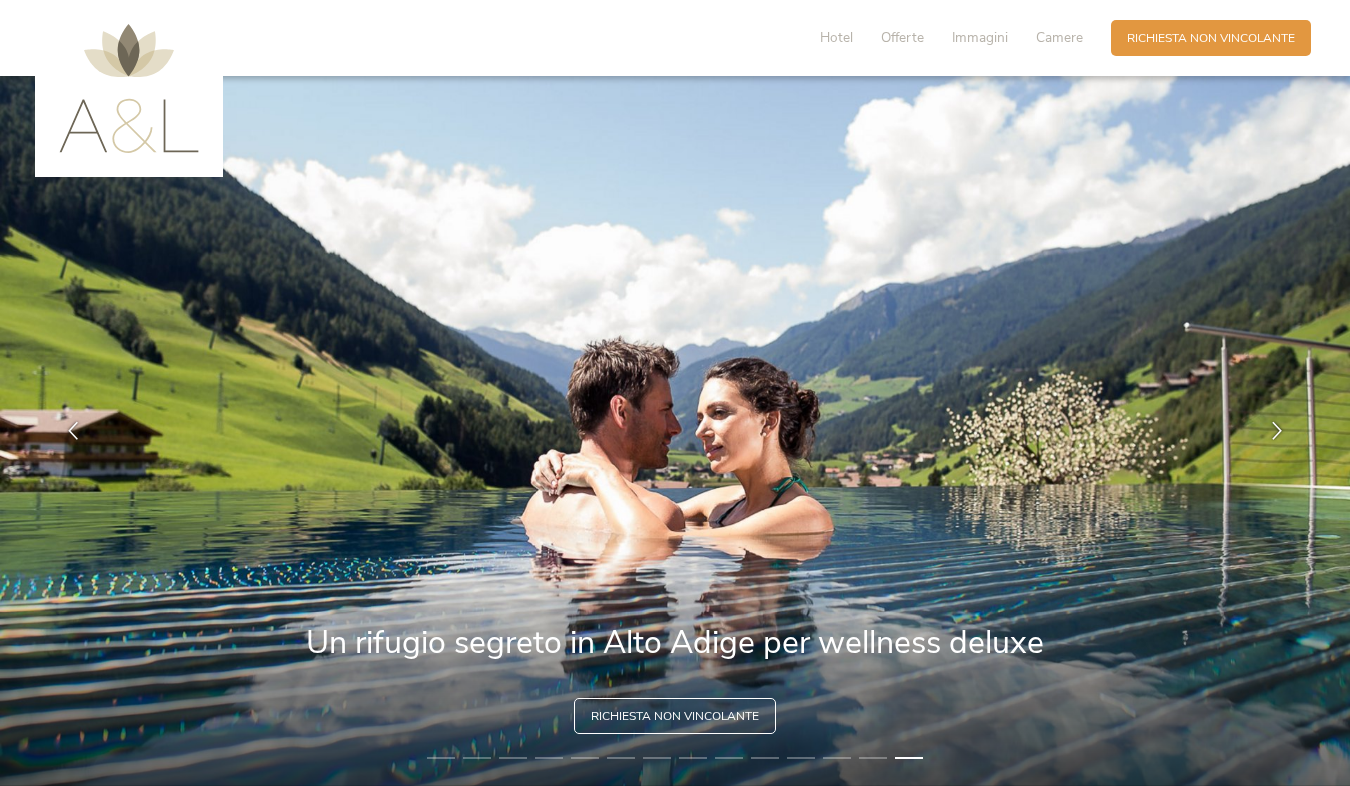 click on "13" at bounding box center [873, 758] 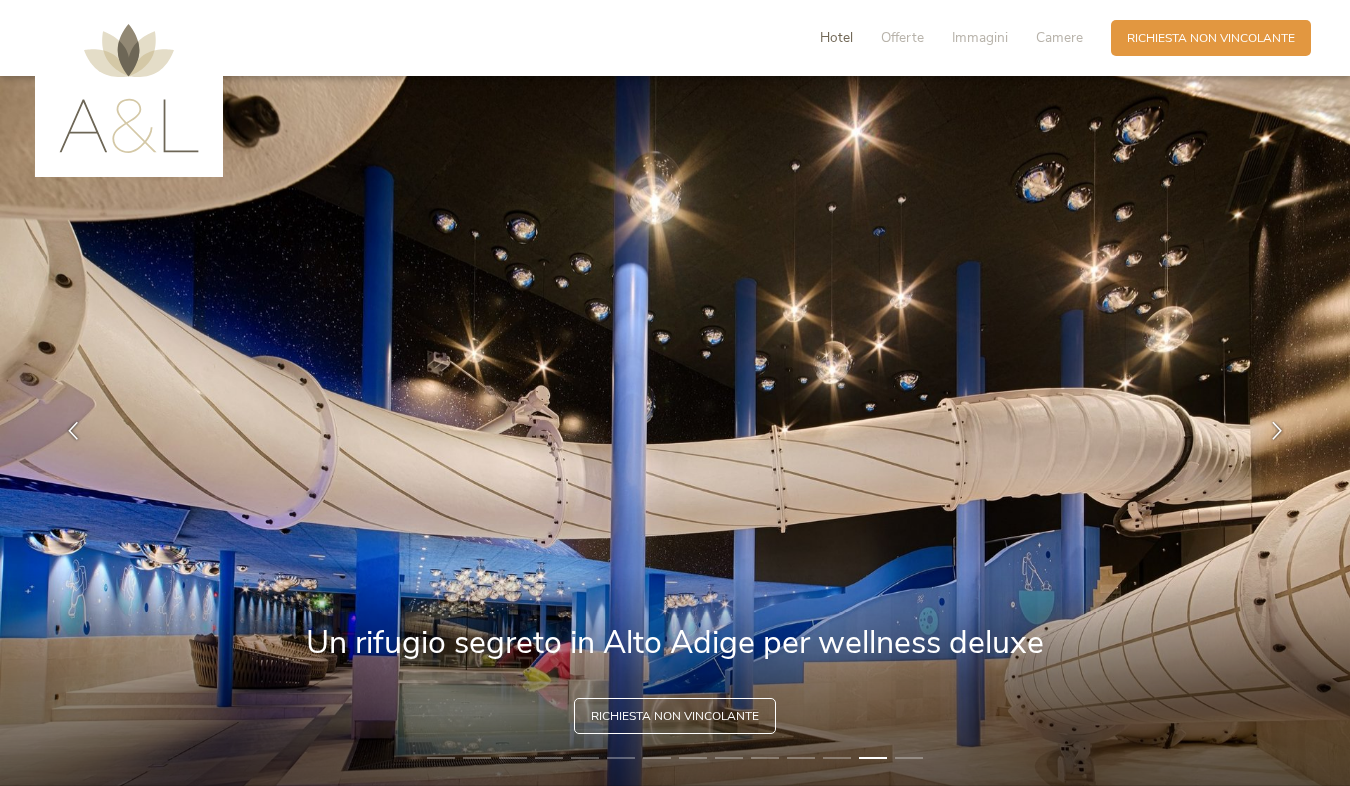click on "Hotel" at bounding box center (836, 37) 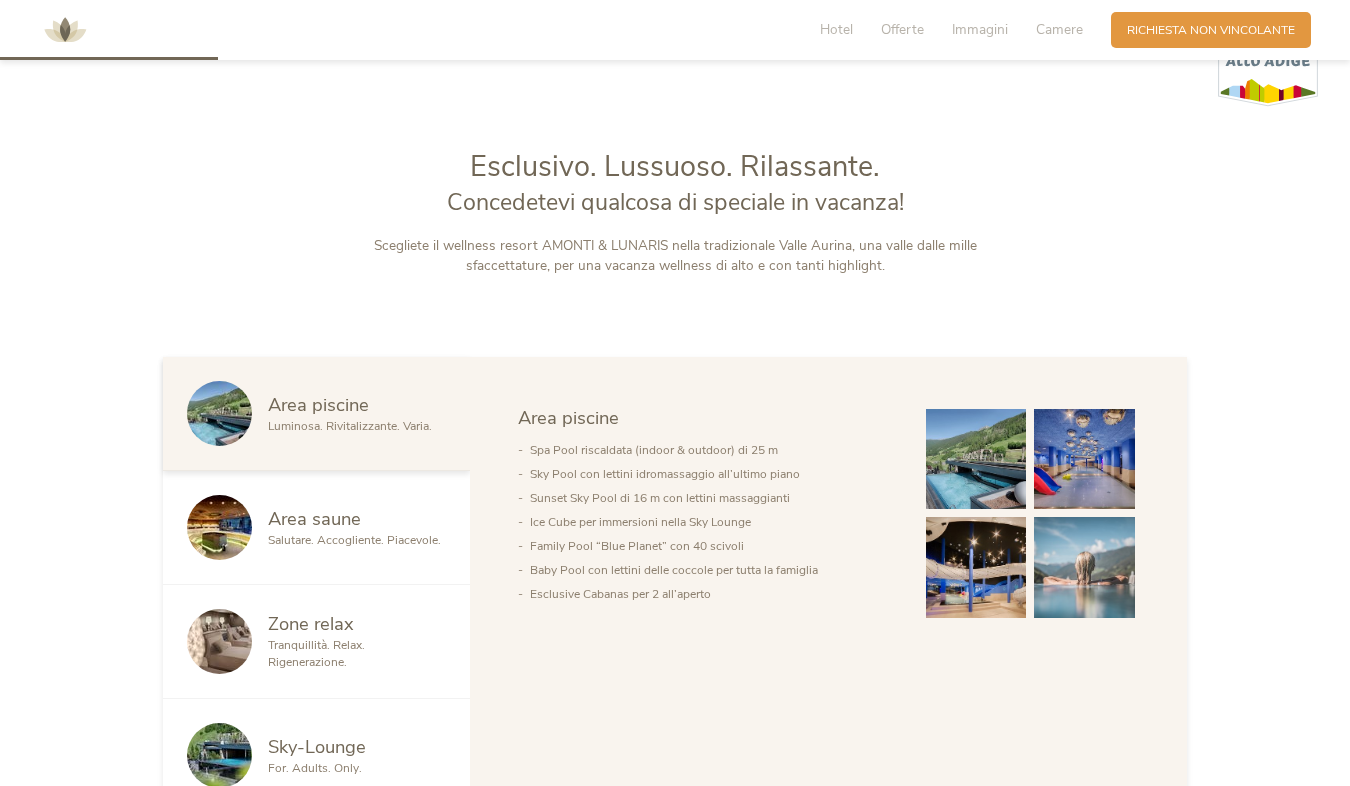 scroll, scrollTop: 857, scrollLeft: 0, axis: vertical 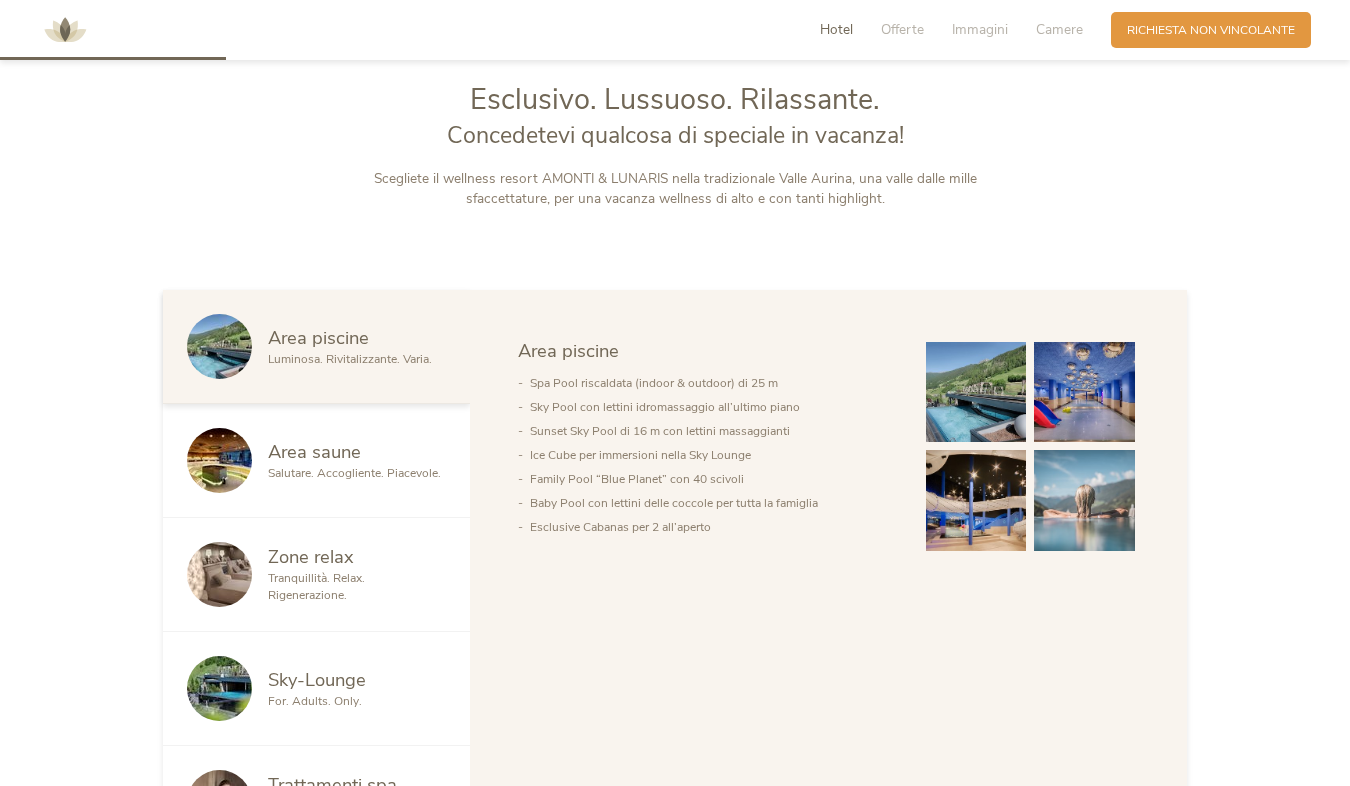 click at bounding box center (976, 392) 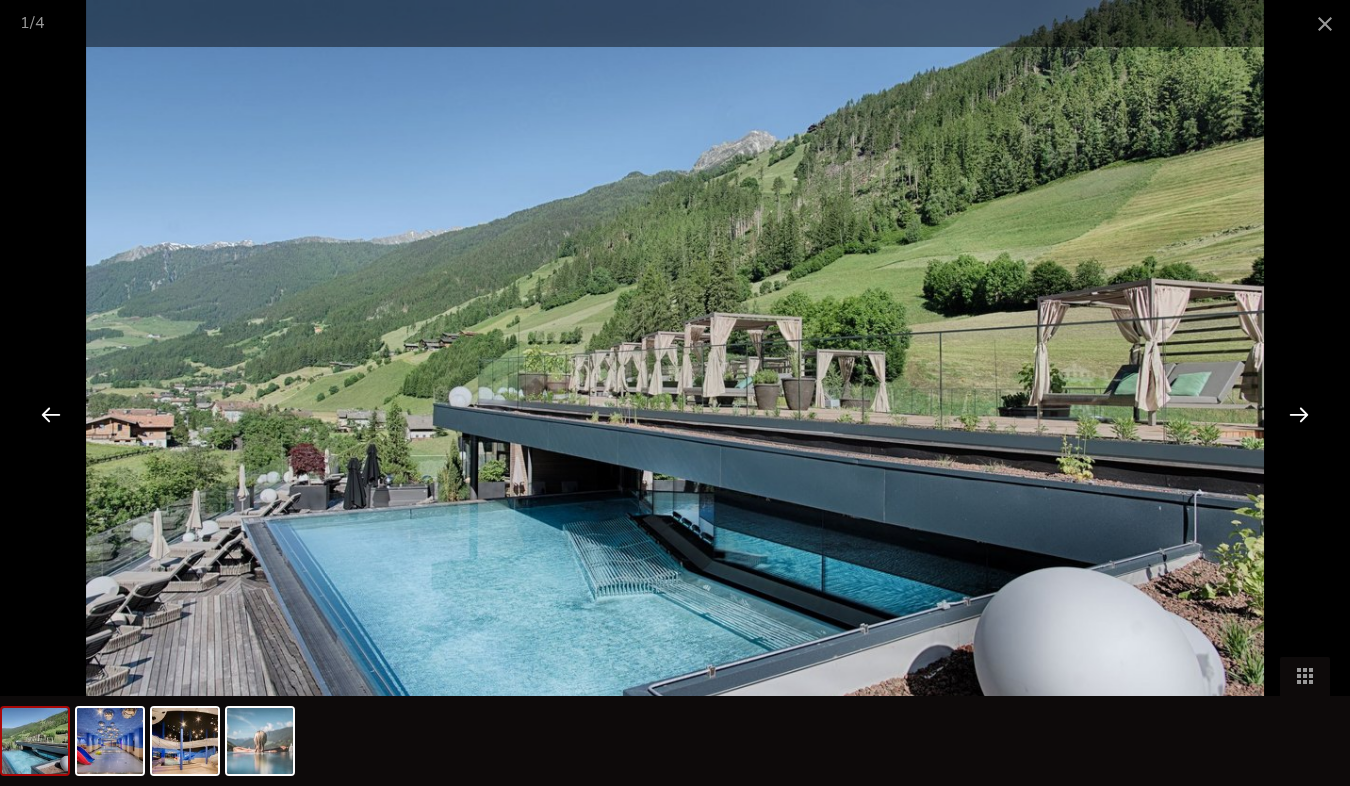 click at bounding box center [675, 393] 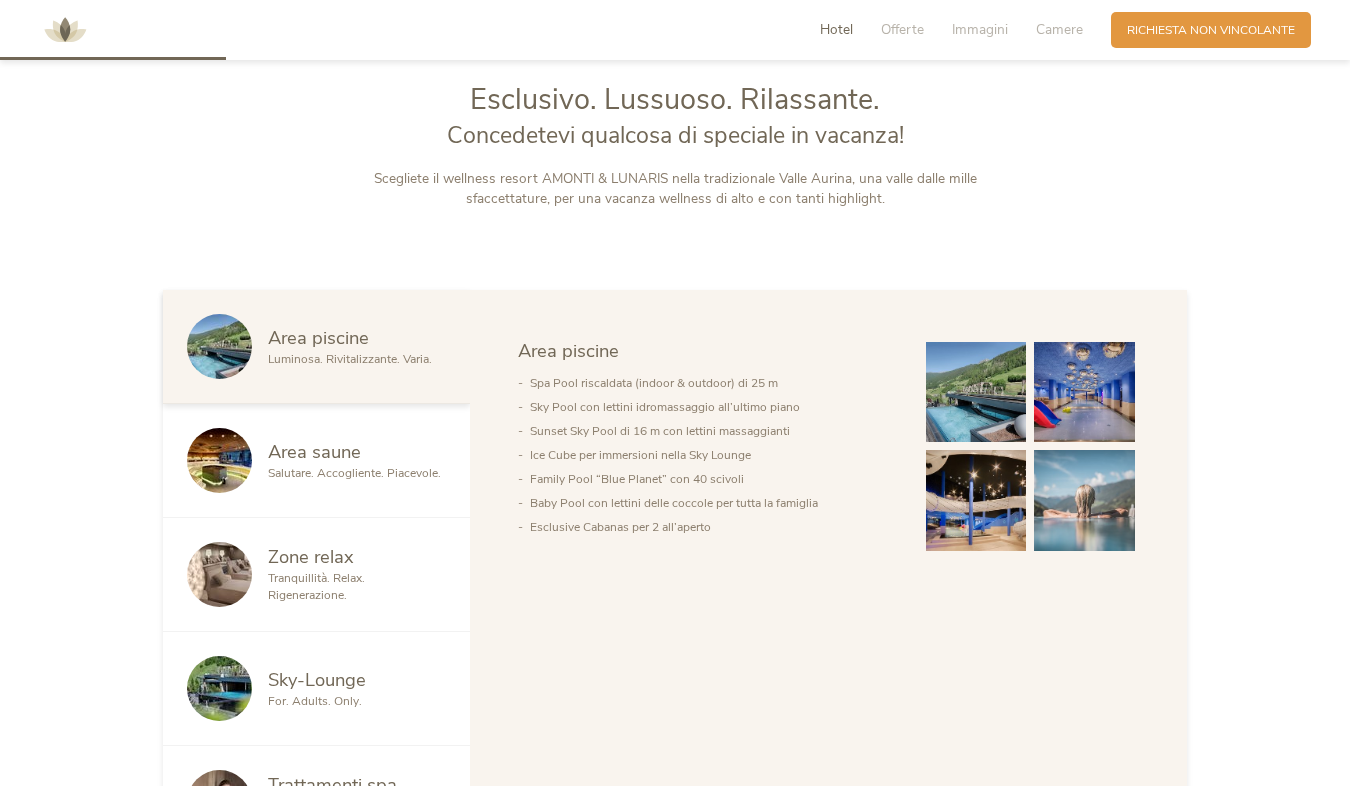 click at bounding box center [976, 500] 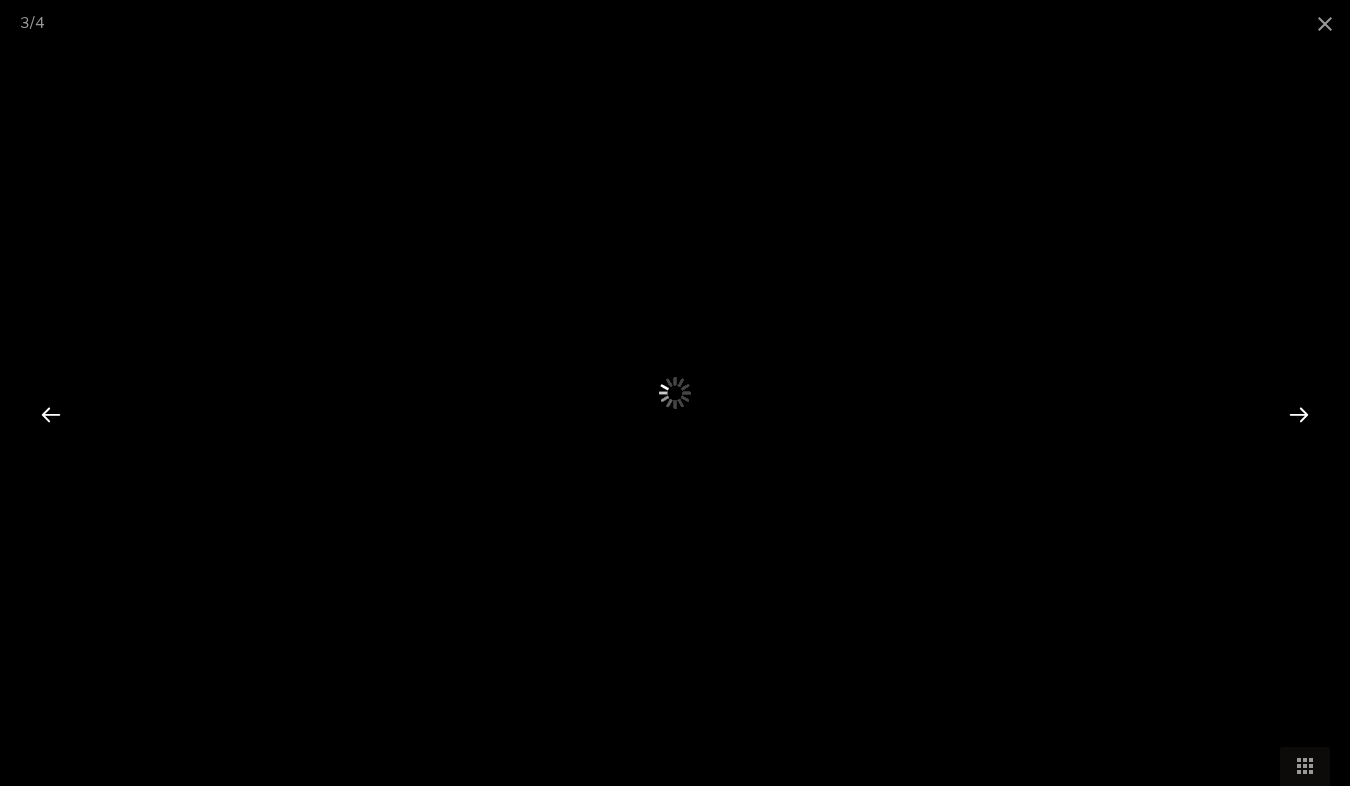 click at bounding box center [675, 393] 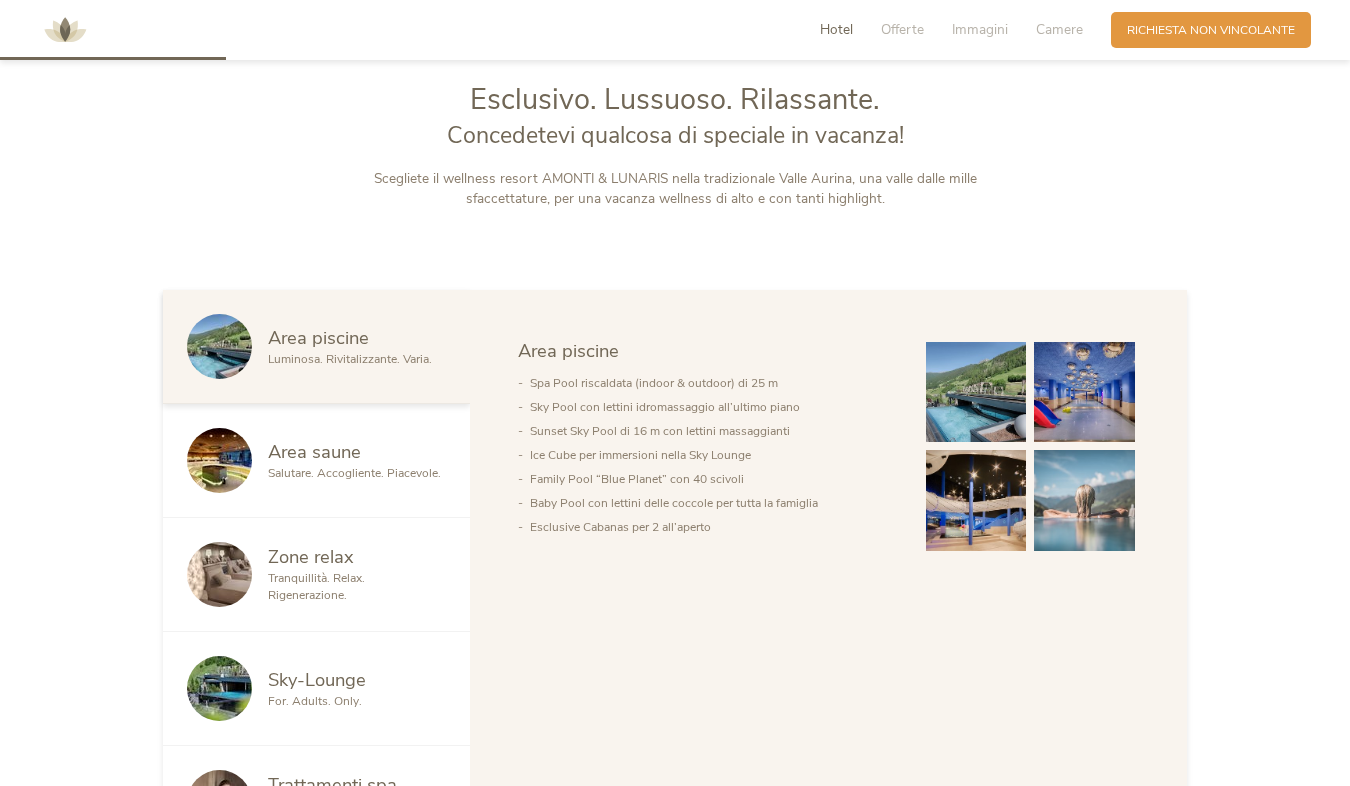 click at bounding box center [976, 500] 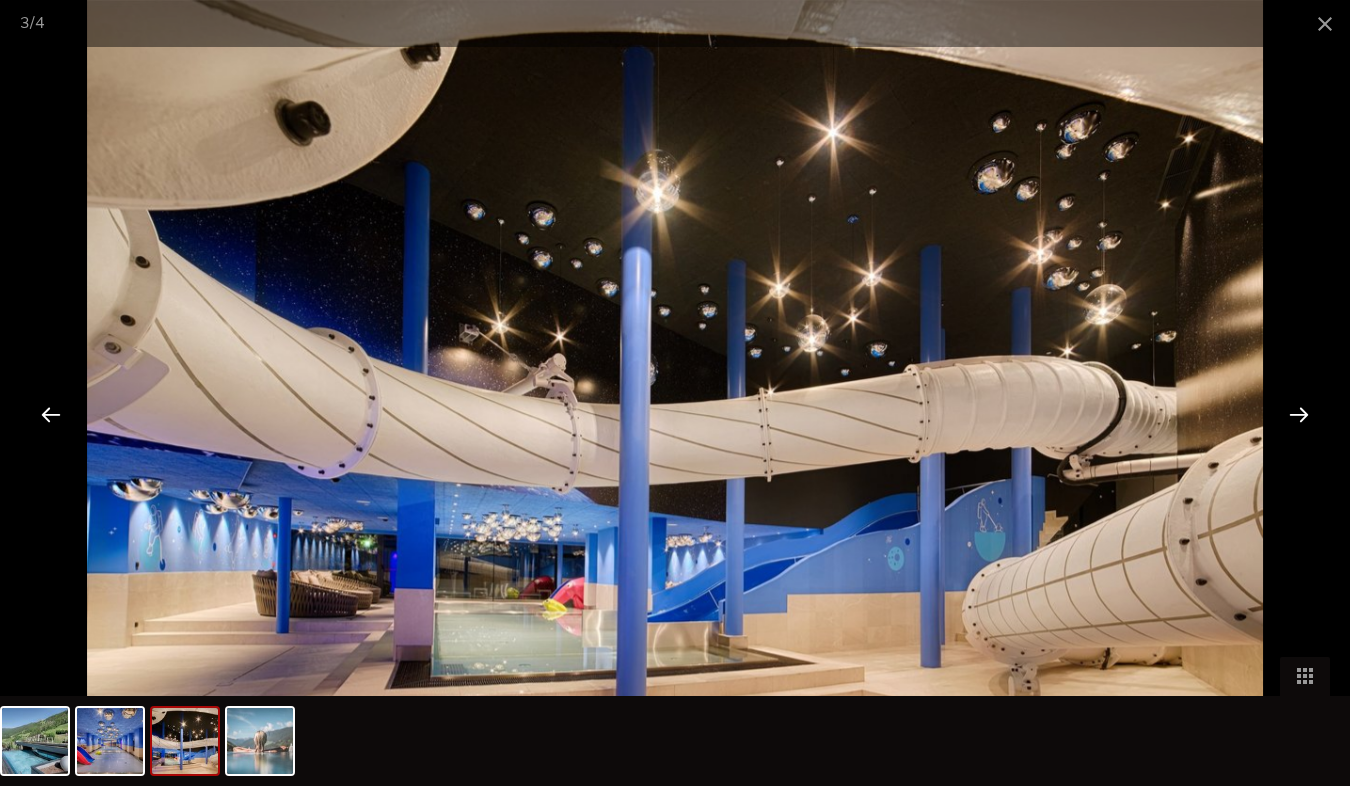 scroll, scrollTop: 957, scrollLeft: 0, axis: vertical 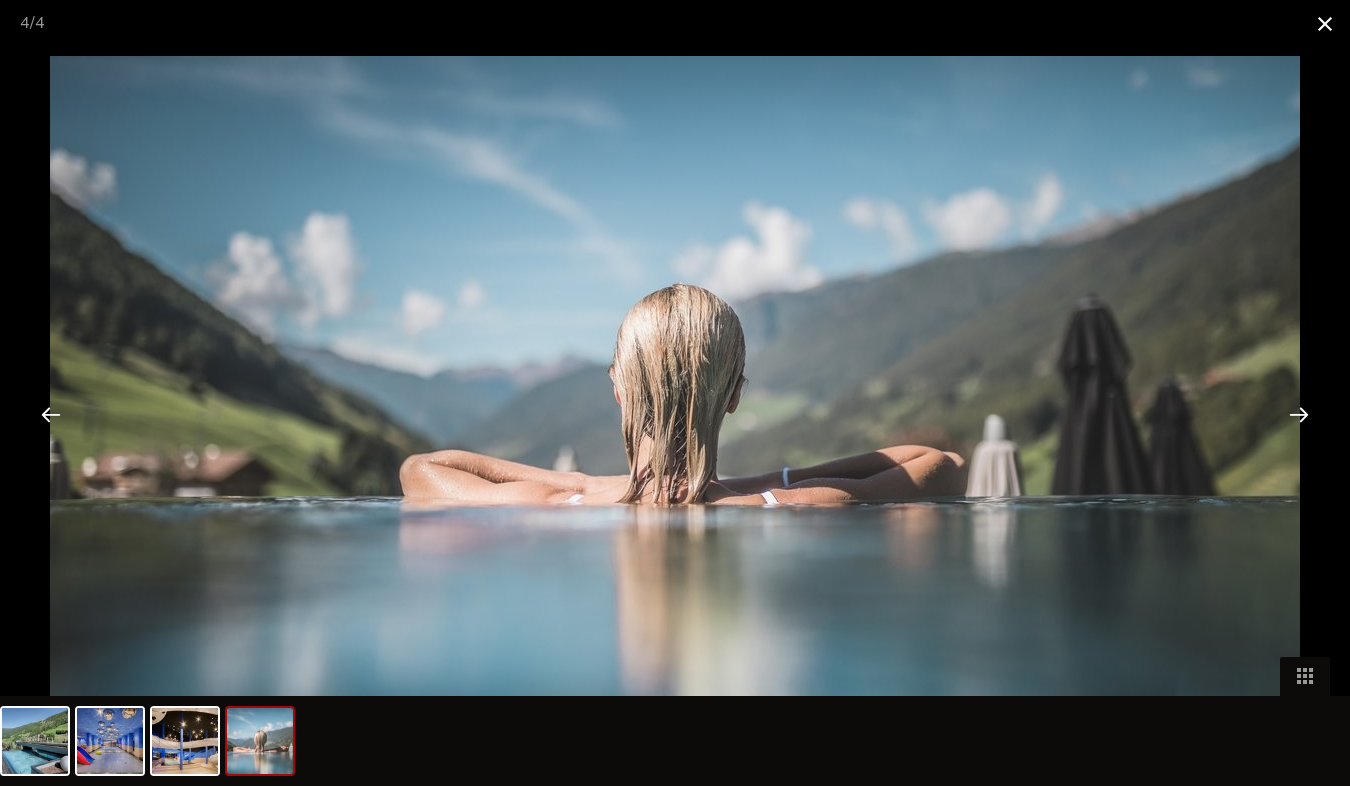 click at bounding box center [1325, 23] 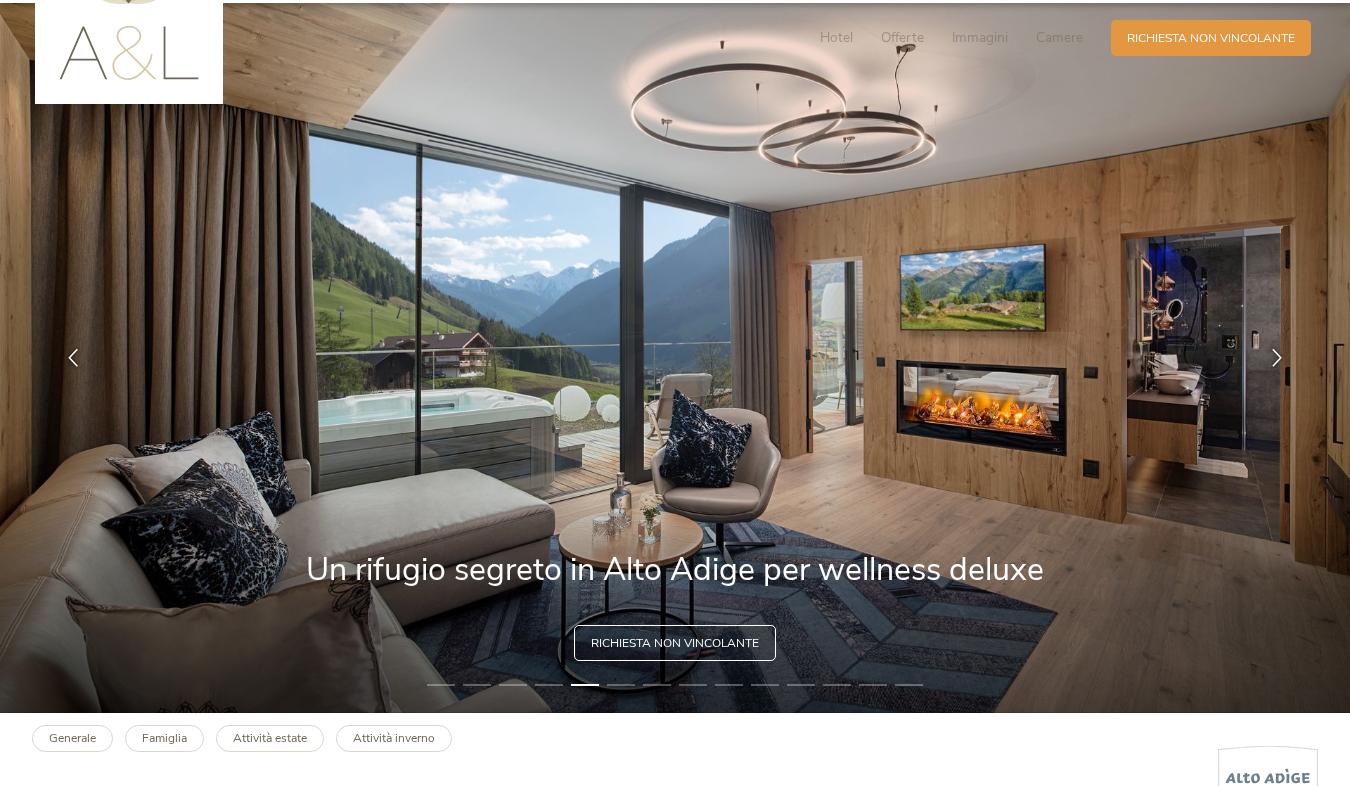 scroll, scrollTop: 0, scrollLeft: 0, axis: both 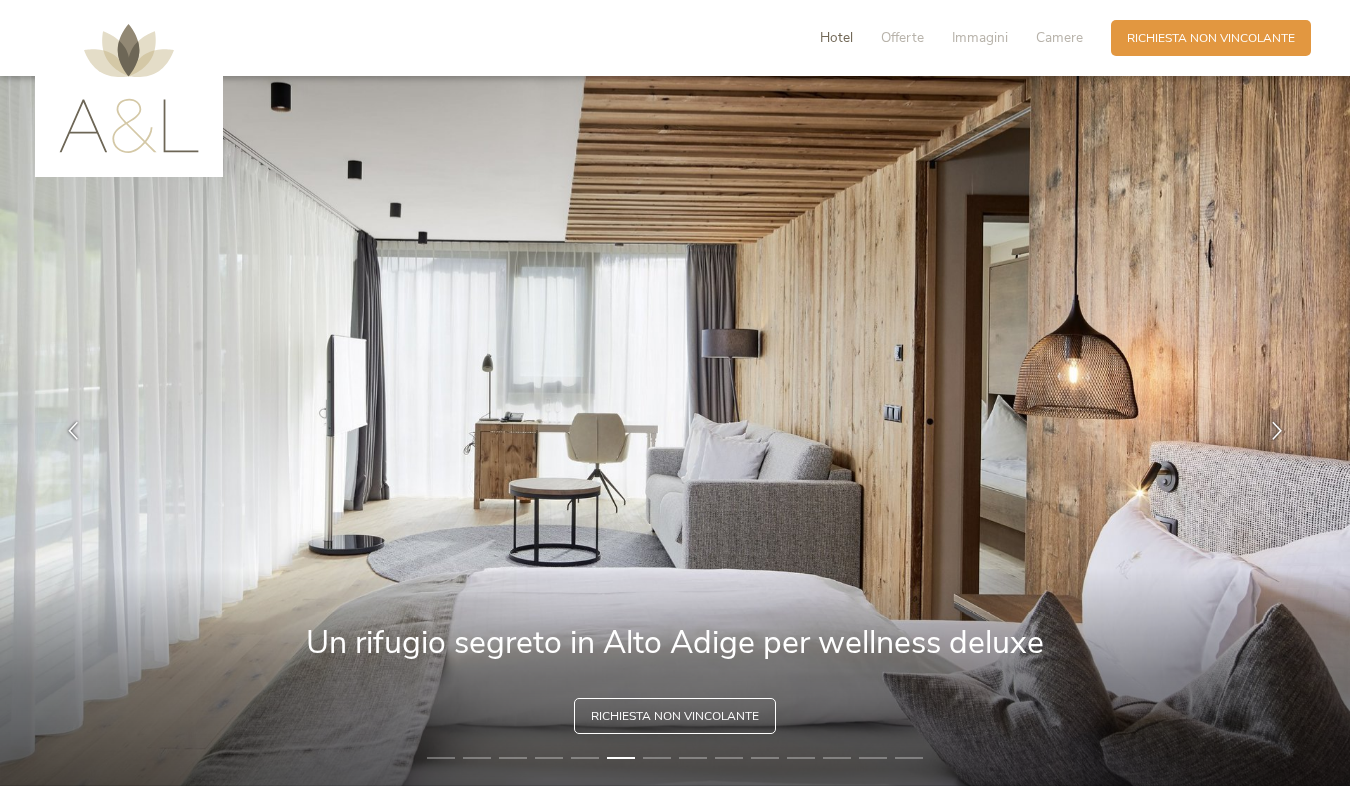 click on "Hotel" at bounding box center [836, 37] 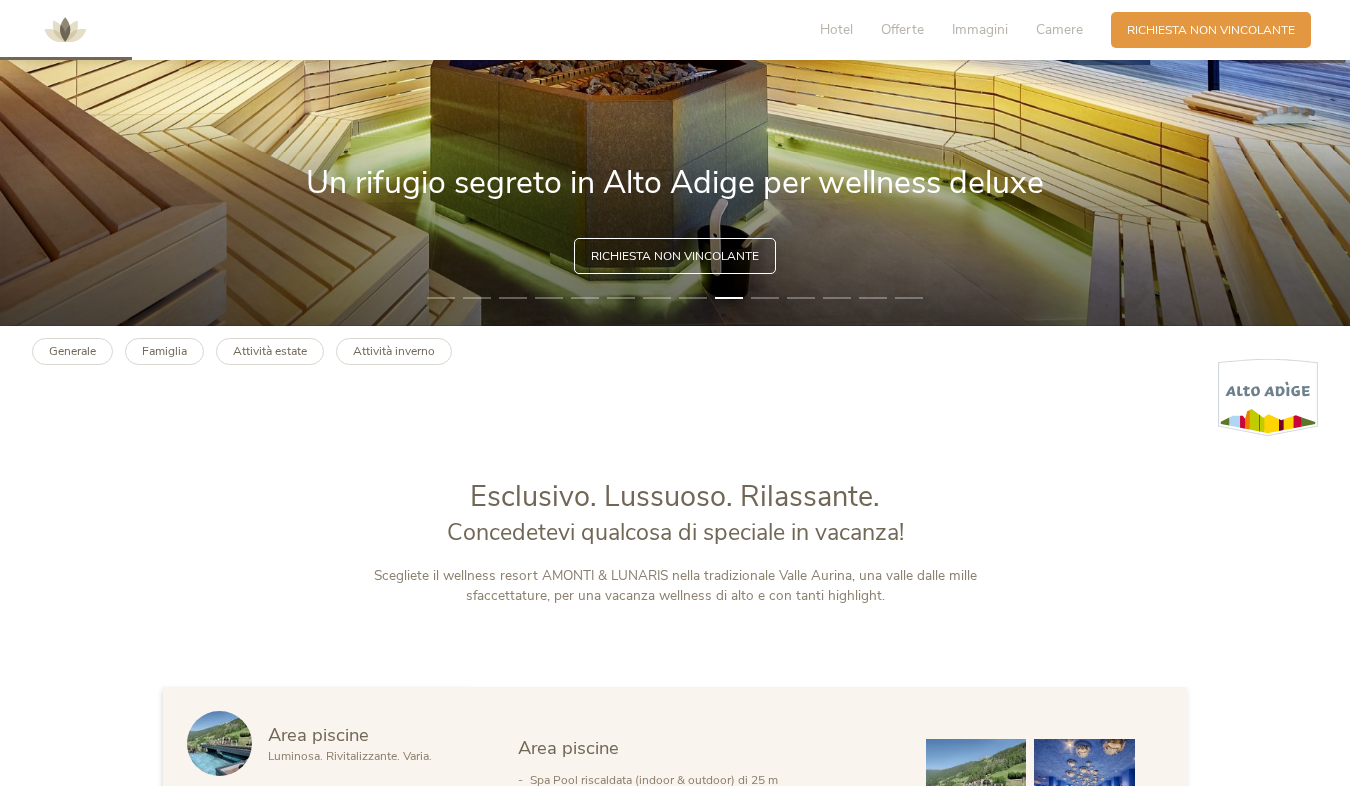scroll, scrollTop: 500, scrollLeft: 0, axis: vertical 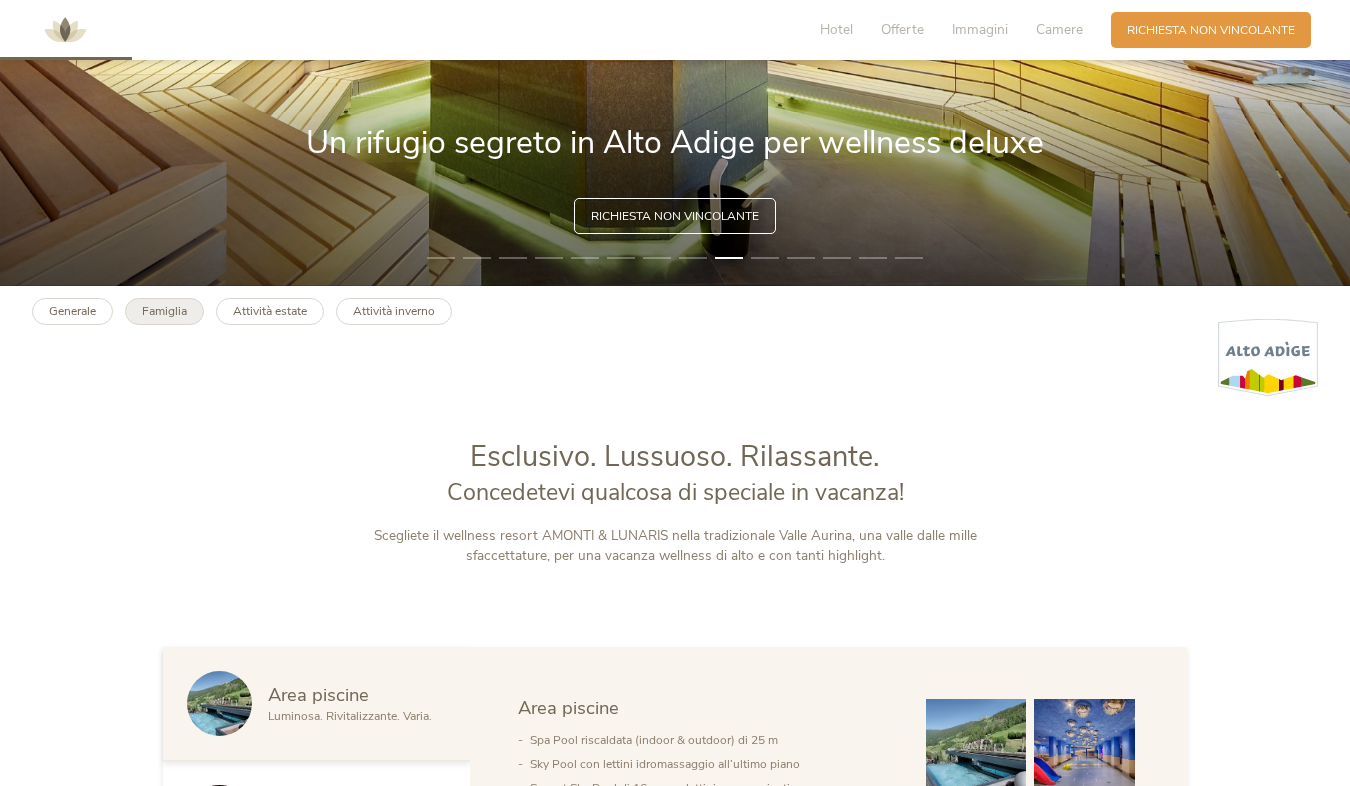 click on "Famiglia" at bounding box center (164, 311) 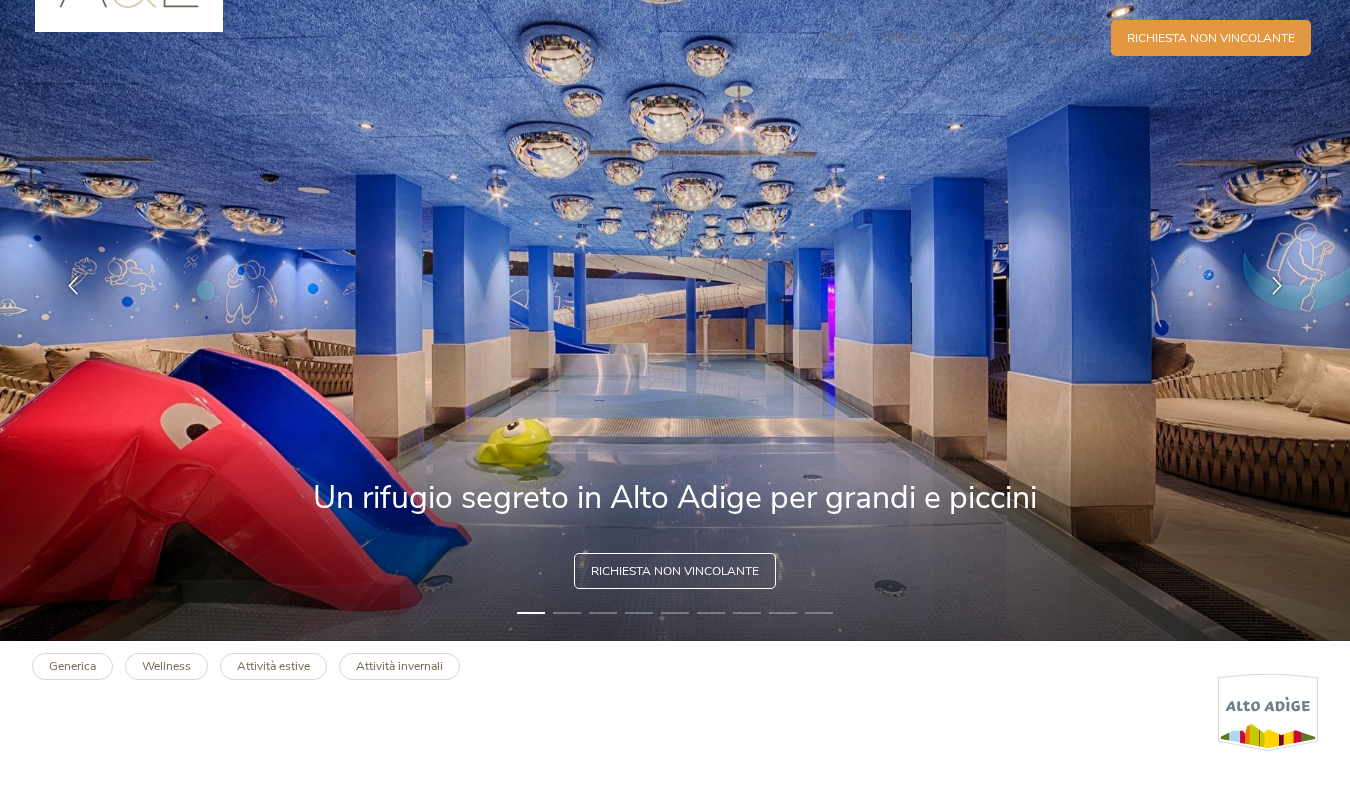 scroll, scrollTop: 0, scrollLeft: 0, axis: both 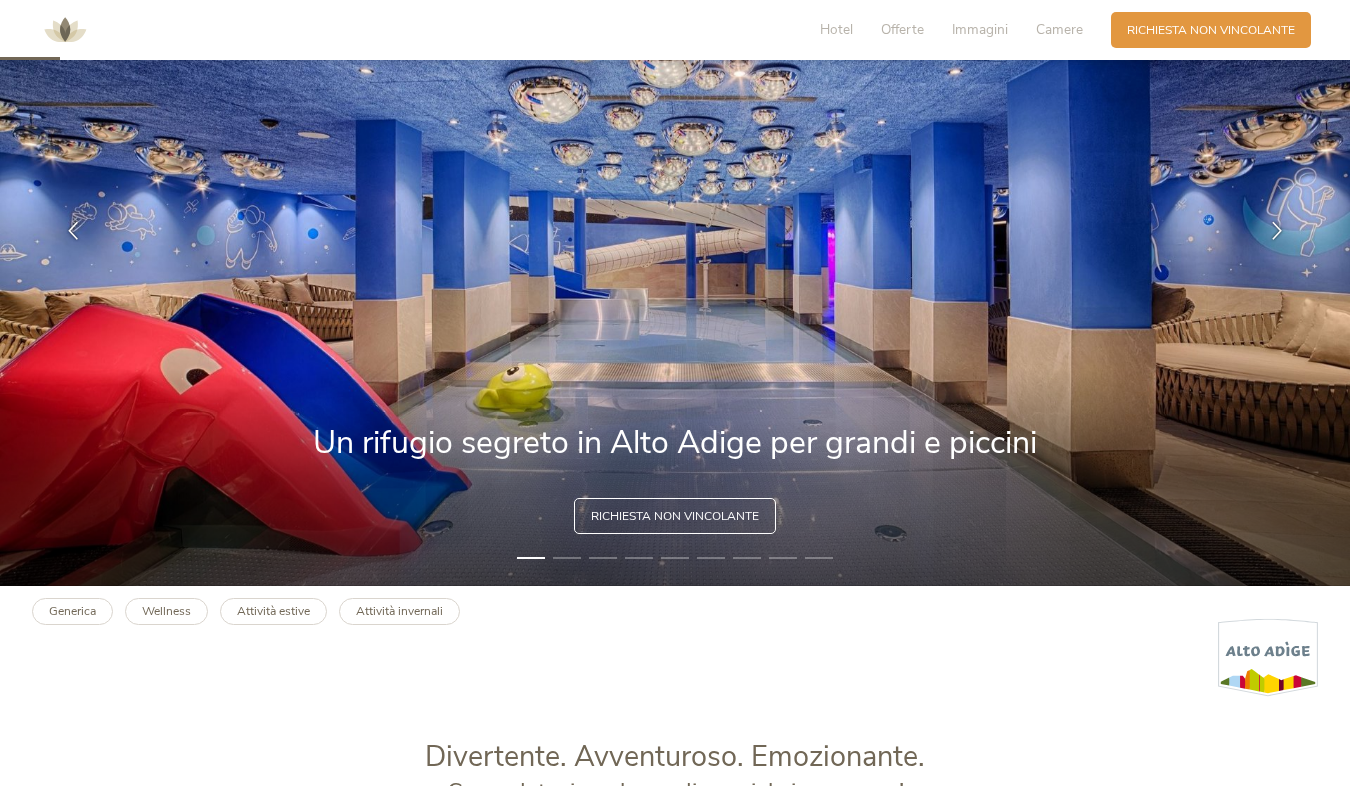 click on "2" at bounding box center [567, 558] 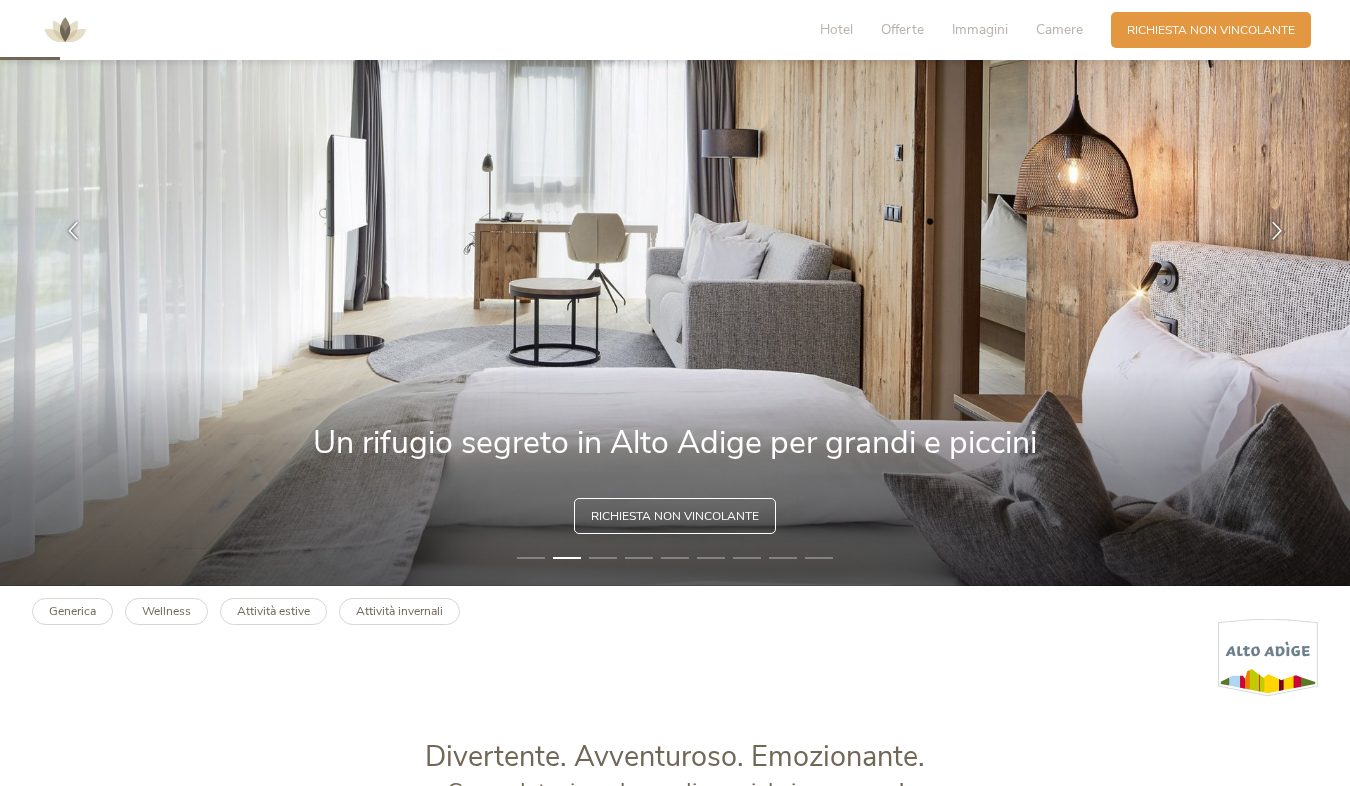 click on "3" at bounding box center [603, 558] 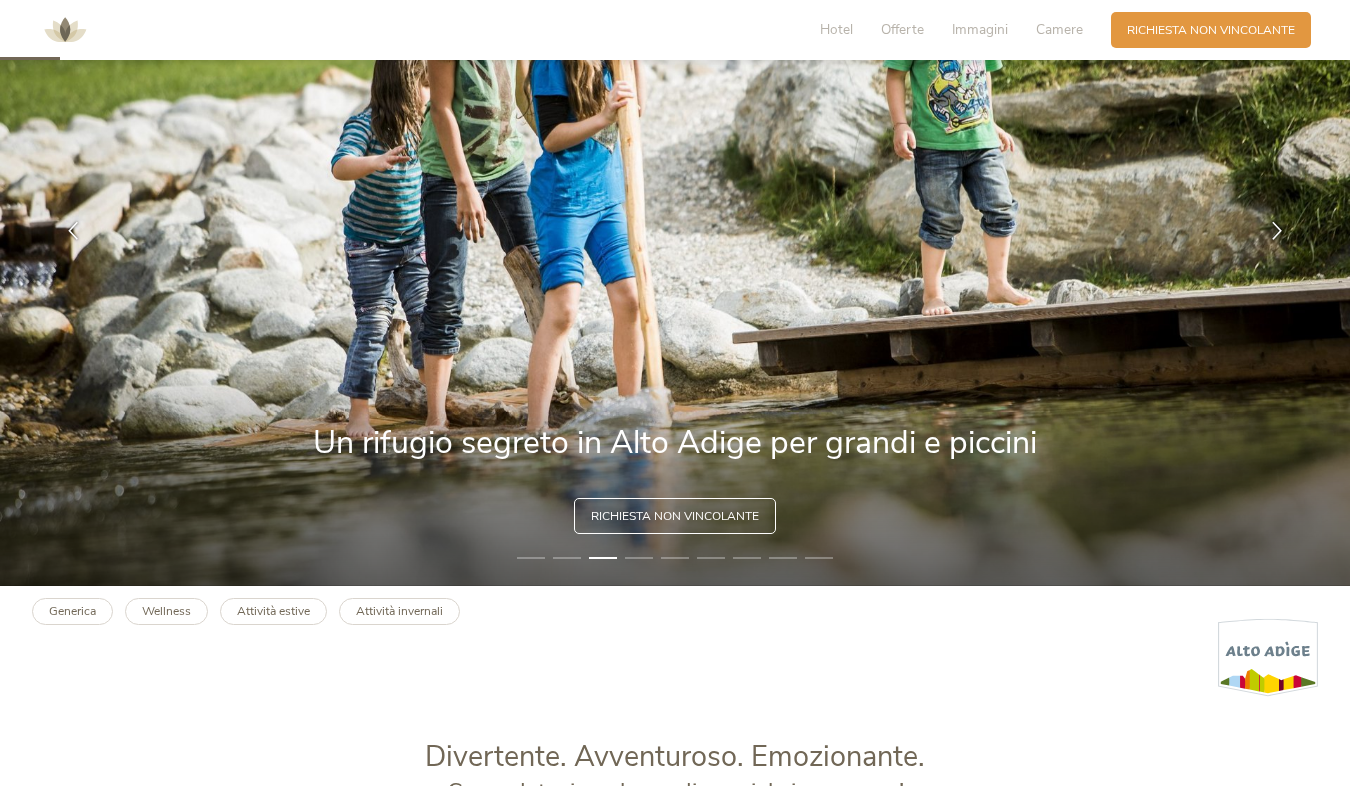 click on "4" at bounding box center [639, 558] 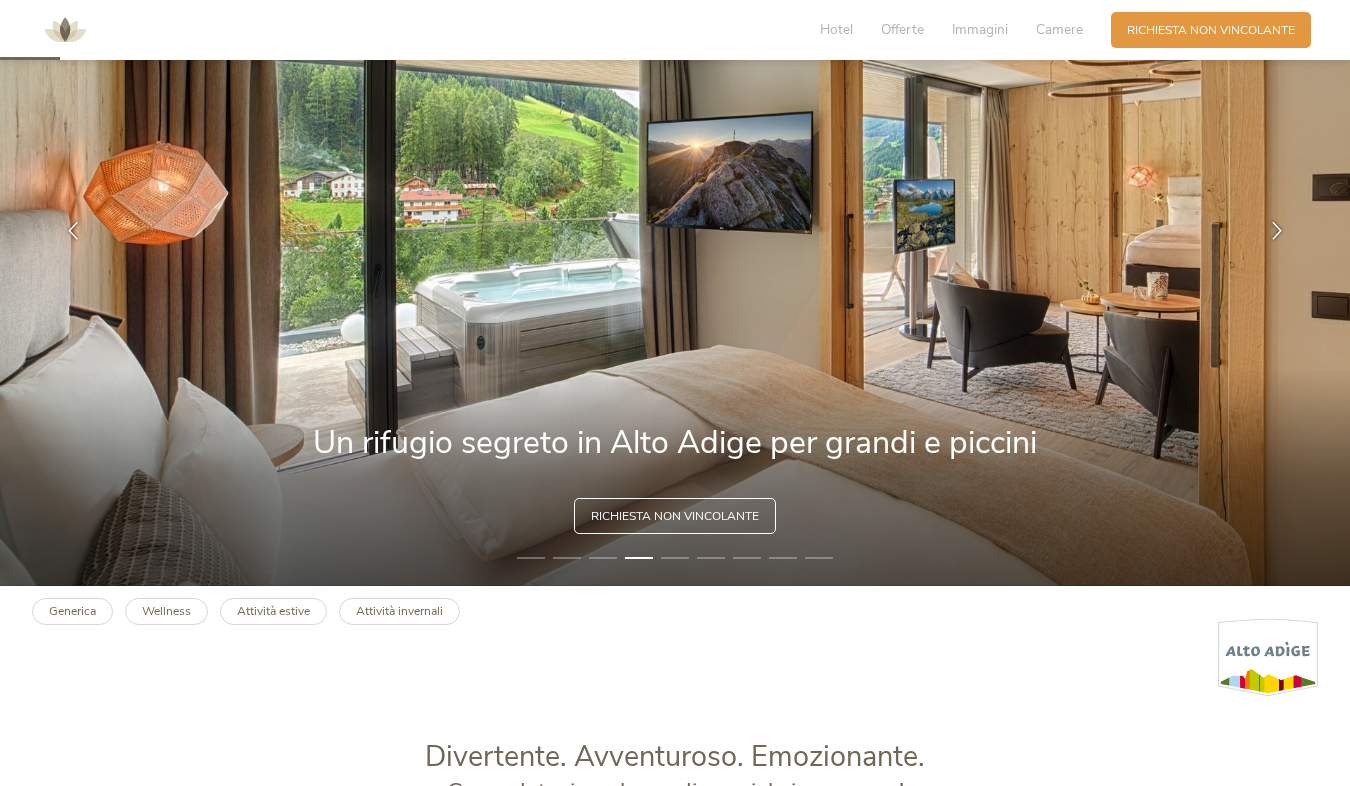 click on "5" at bounding box center (675, 558) 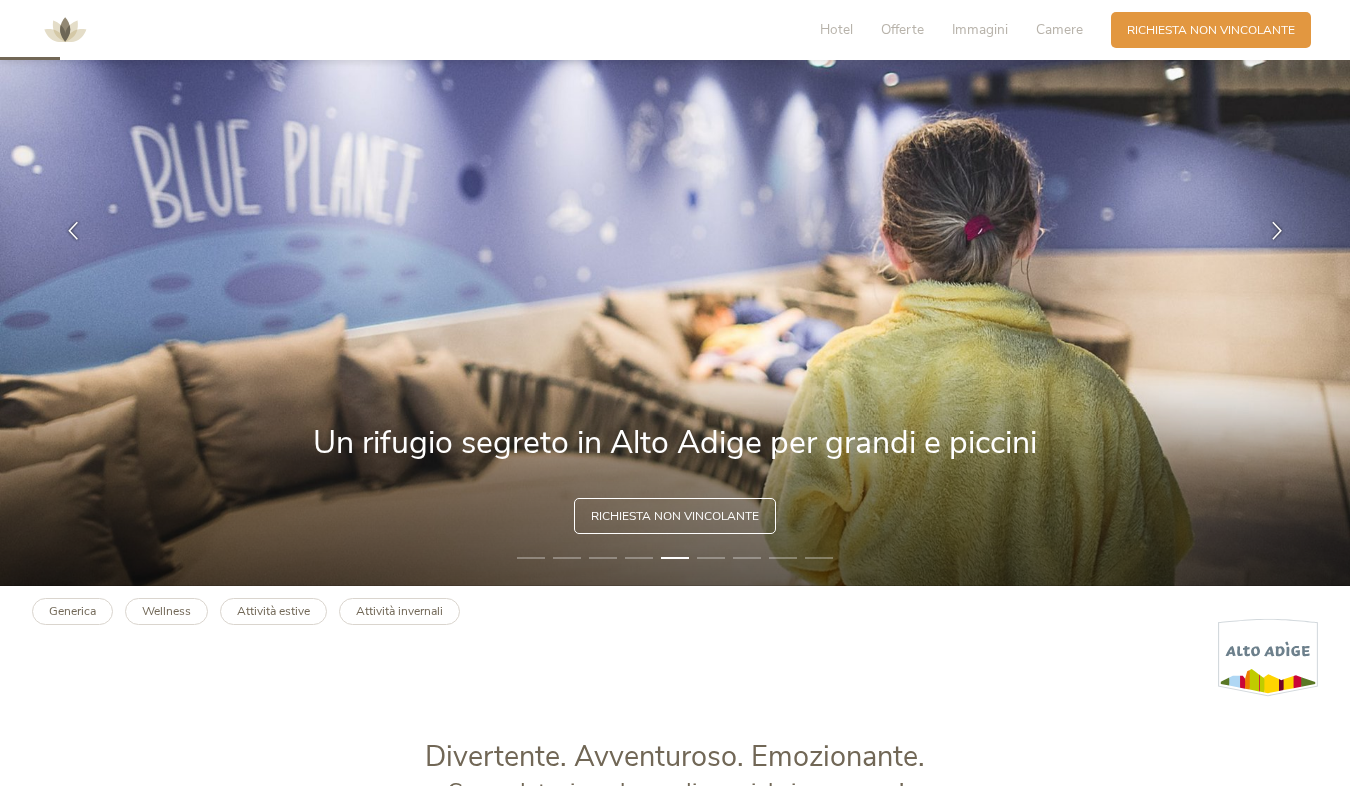 click on "6" at bounding box center [711, 558] 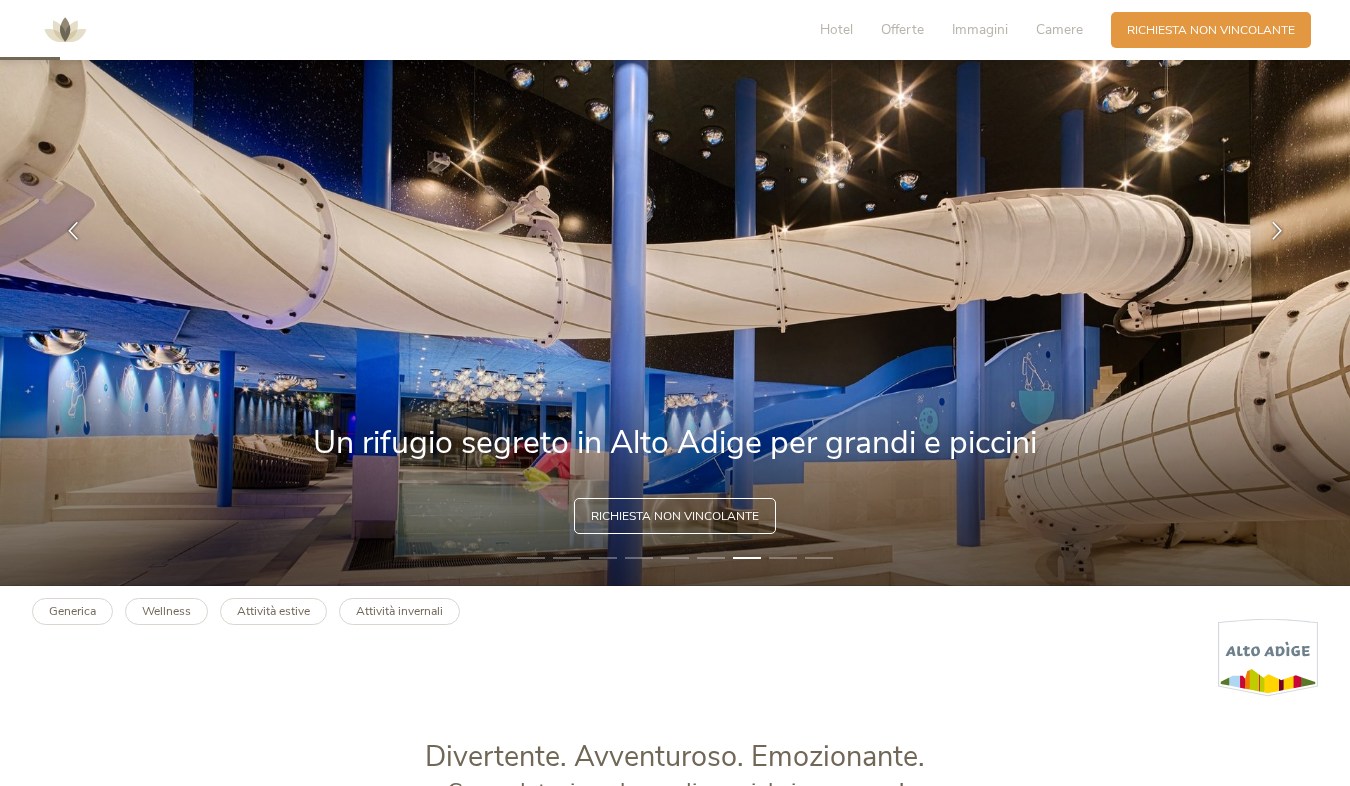 click on "8" at bounding box center (783, 558) 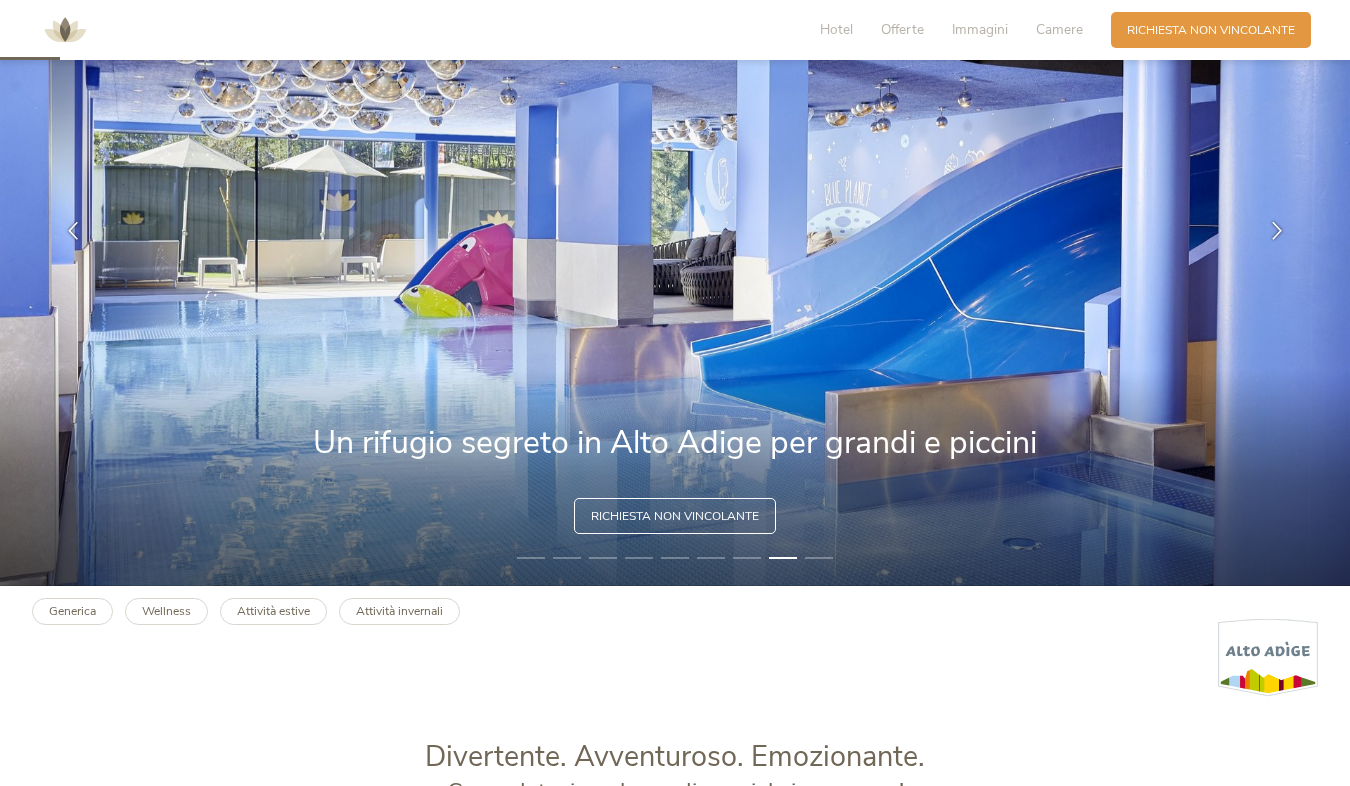 click on "9" at bounding box center [819, 558] 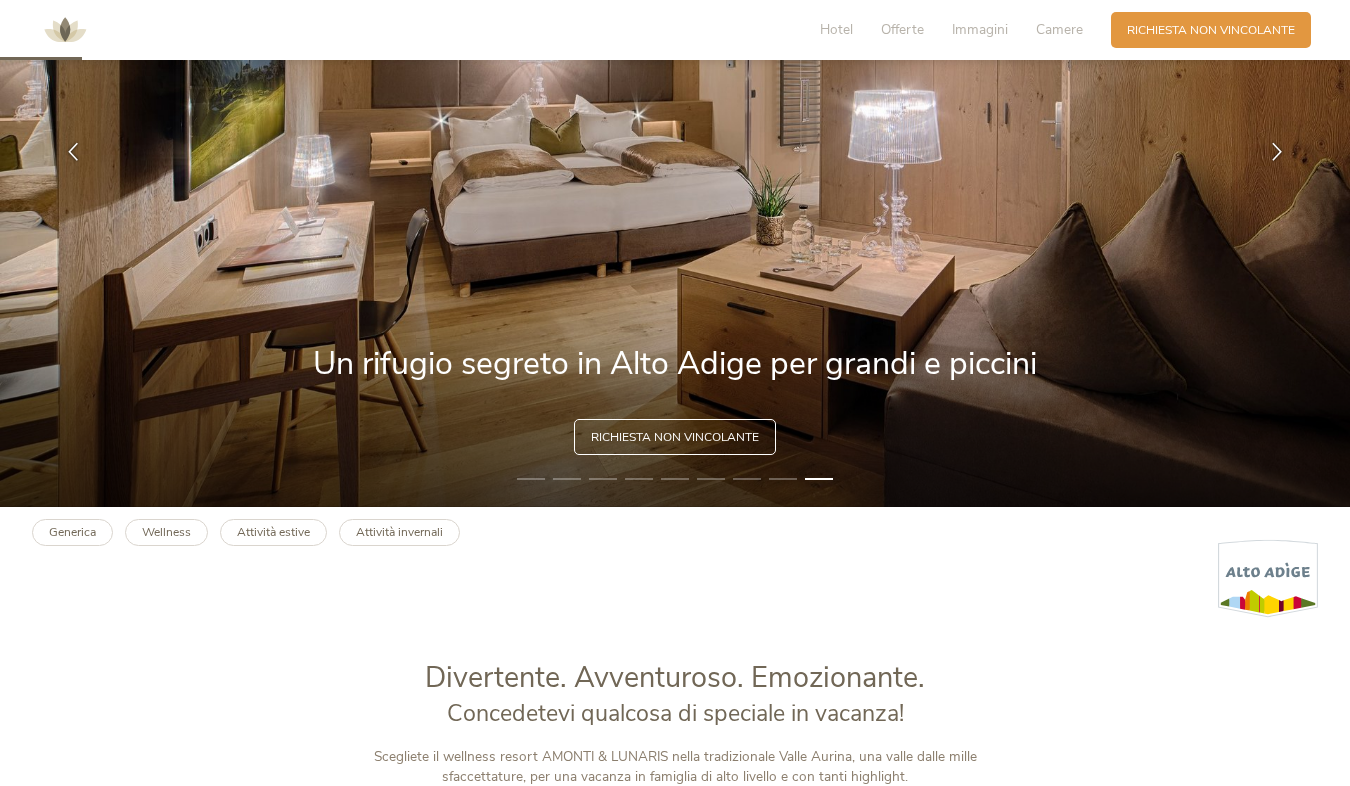 scroll, scrollTop: 300, scrollLeft: 0, axis: vertical 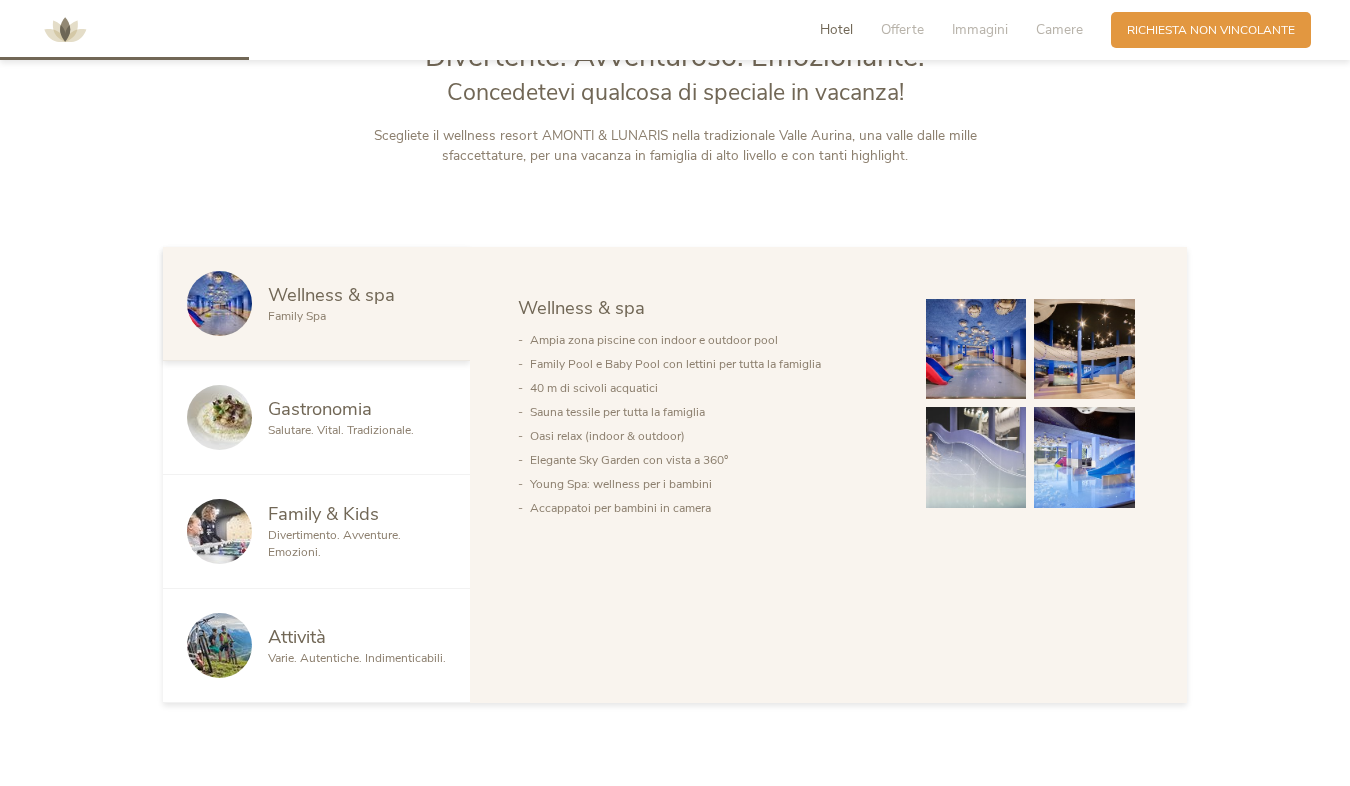 click on "Family & Kids" at bounding box center (323, 513) 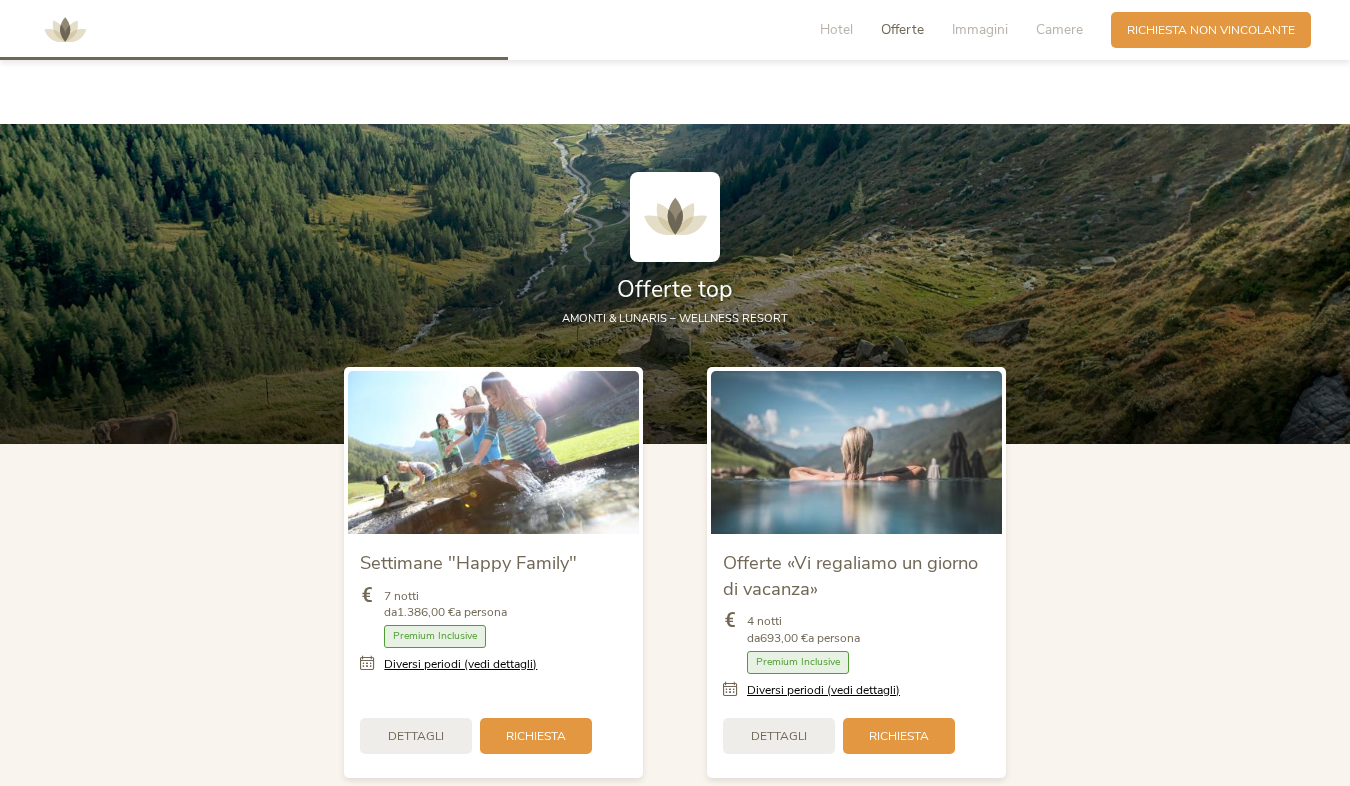 scroll, scrollTop: 1900, scrollLeft: 0, axis: vertical 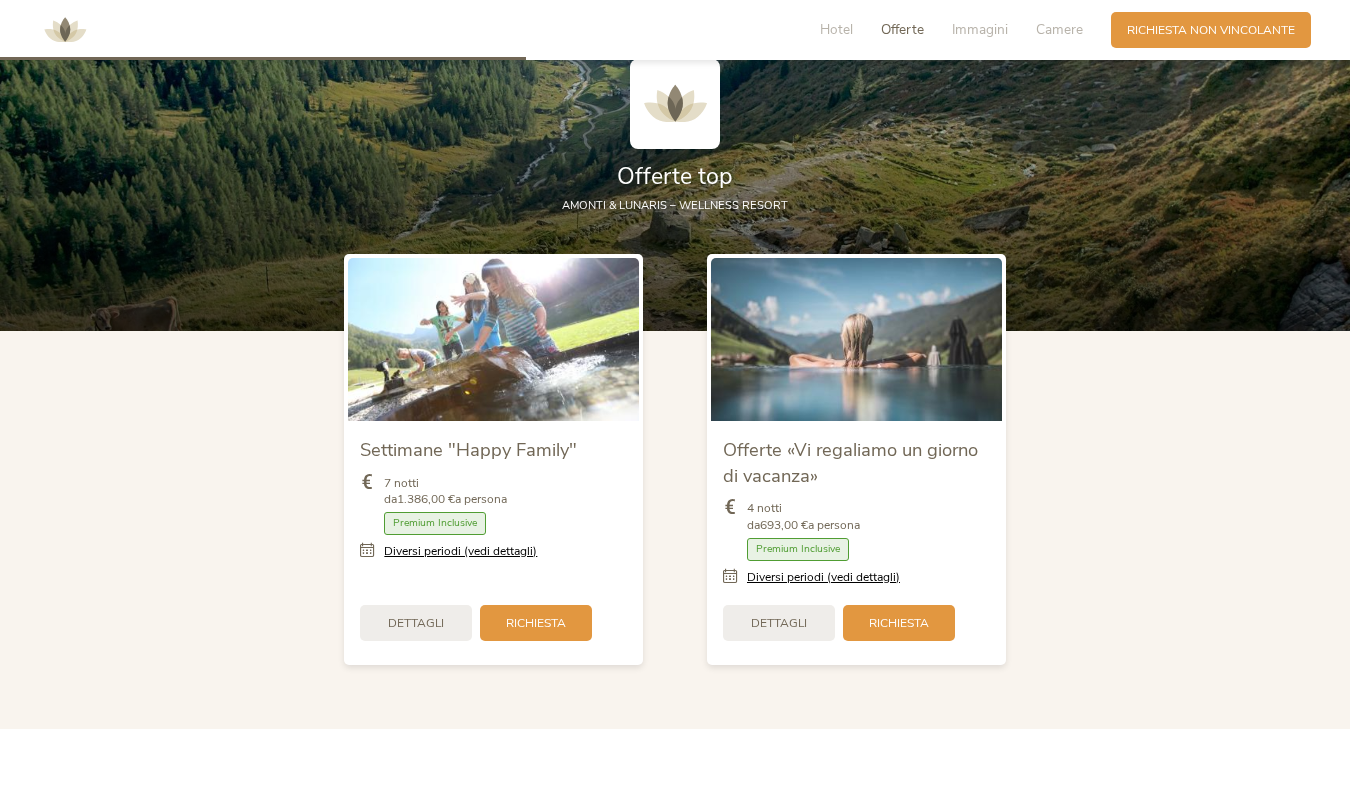 click on "Settimane "Happy Family"" at bounding box center [468, 449] 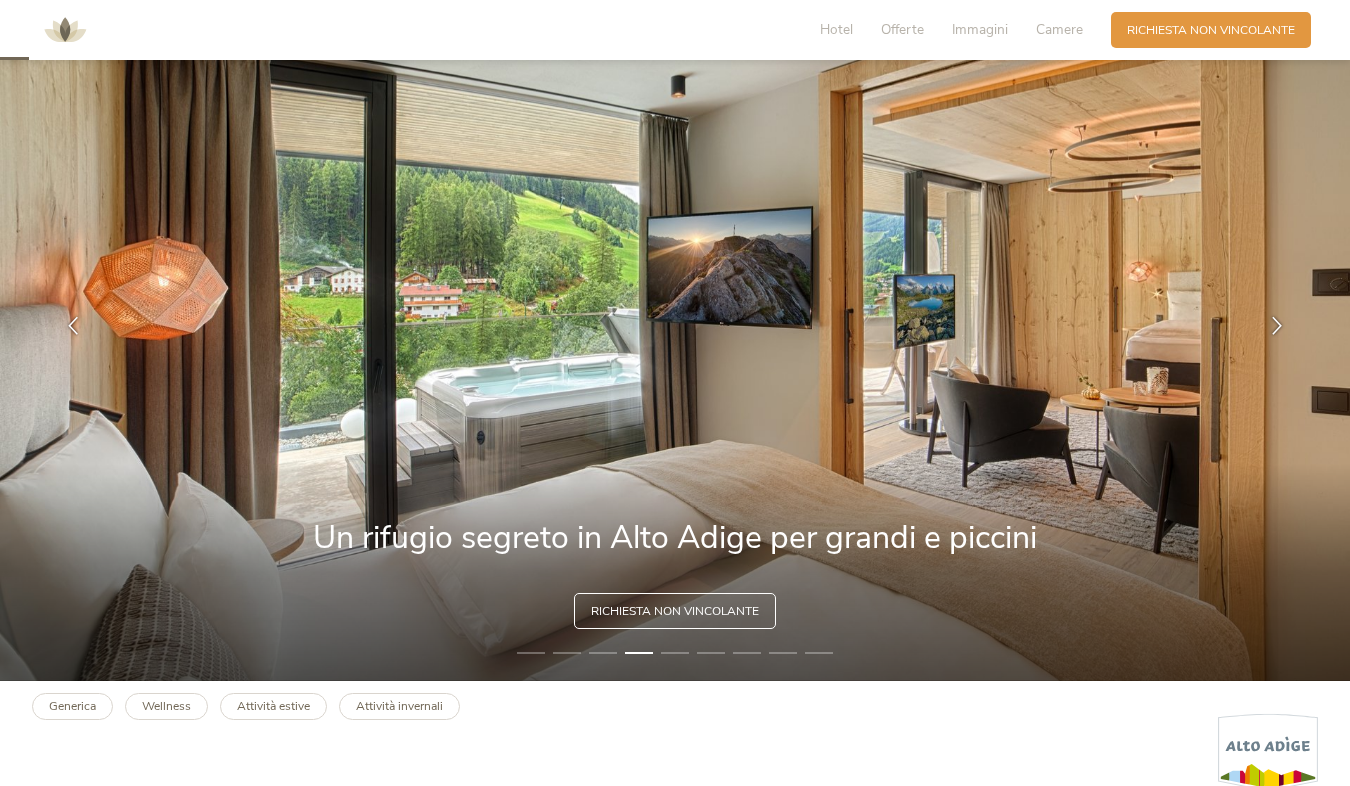 scroll, scrollTop: 0, scrollLeft: 0, axis: both 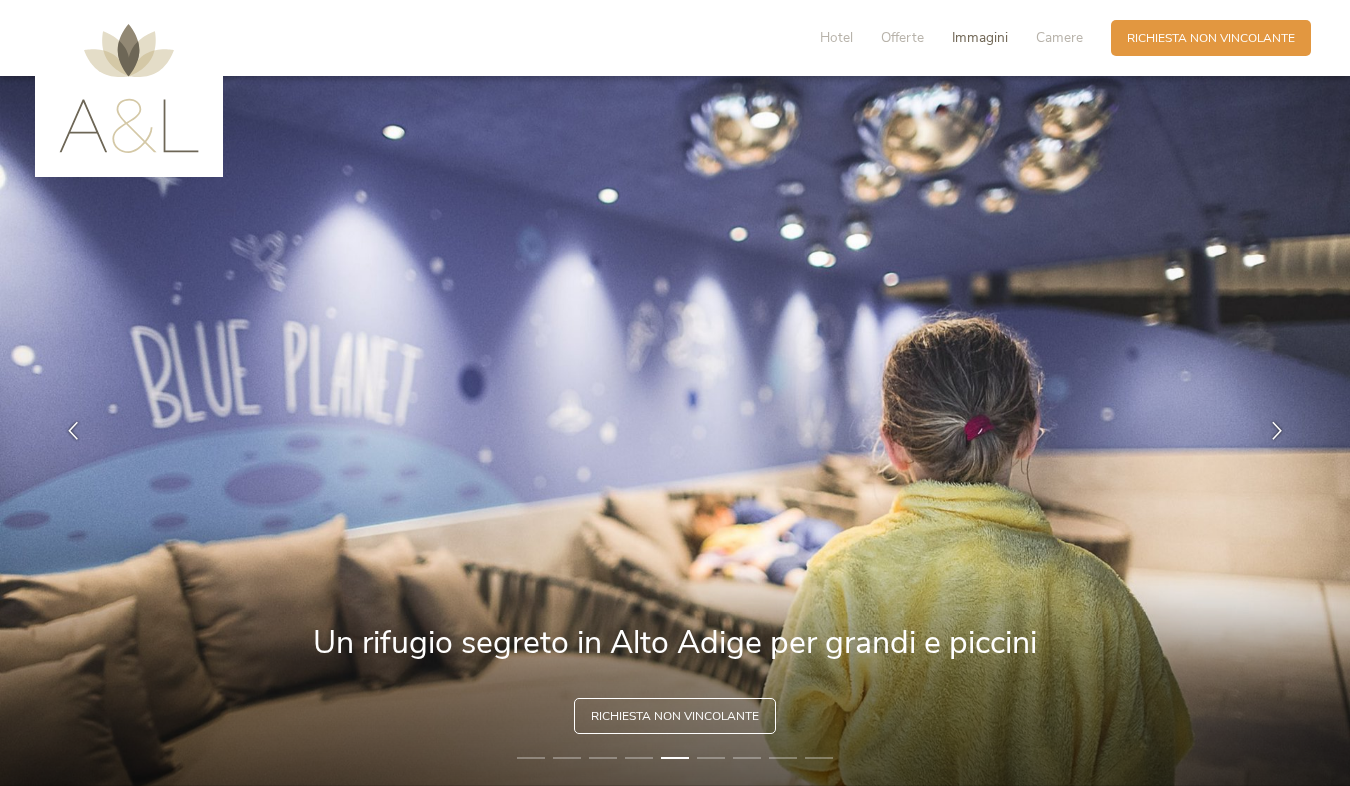 click on "Immagini" at bounding box center (980, 37) 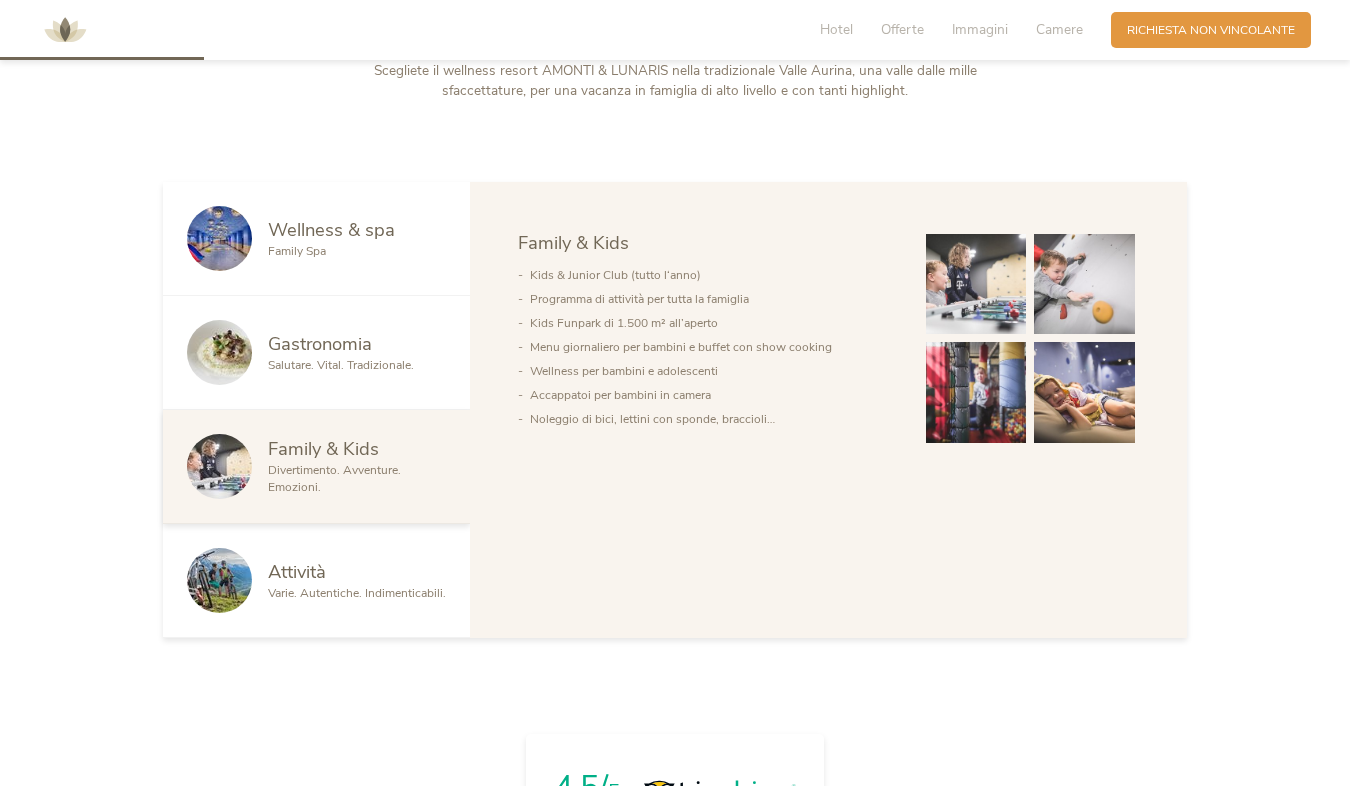 scroll, scrollTop: 1080, scrollLeft: 0, axis: vertical 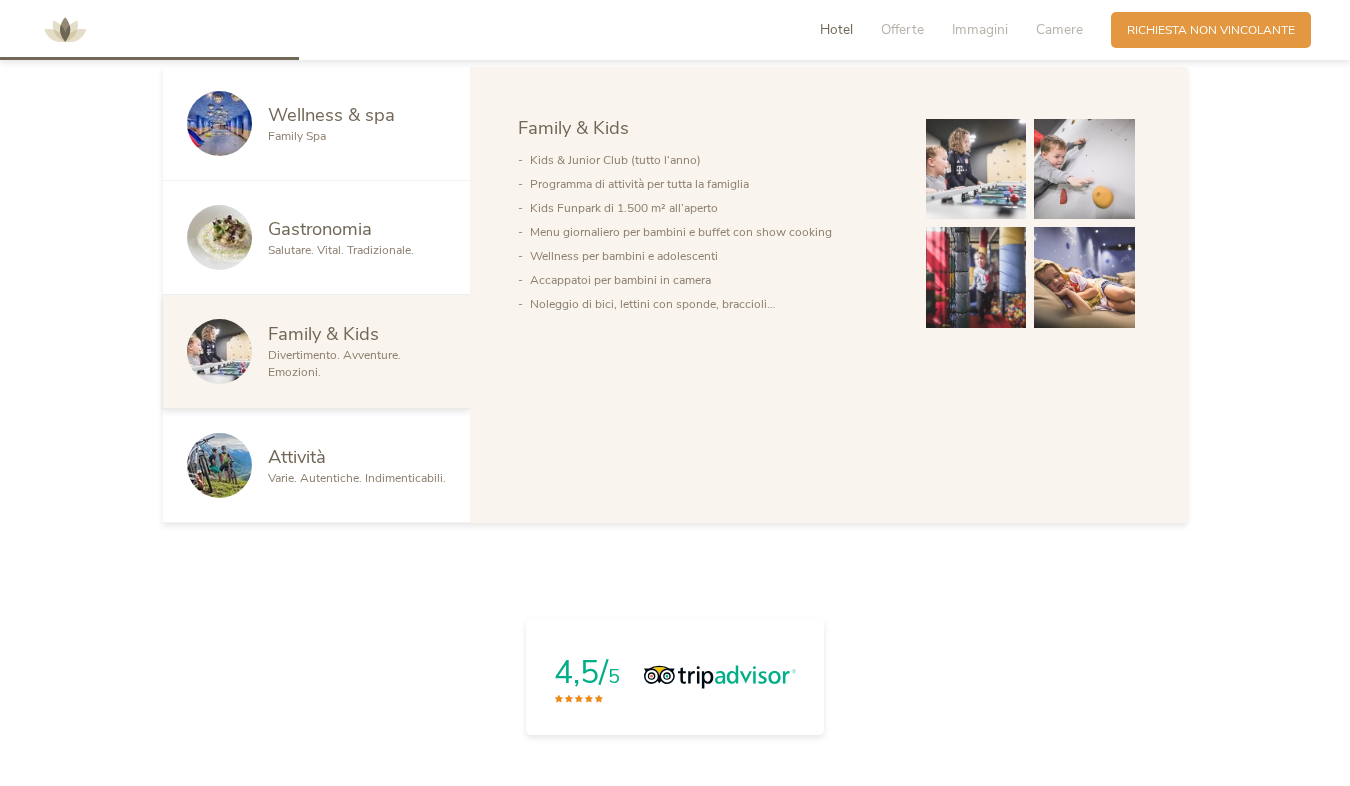 click on "Attività" at bounding box center [297, 456] 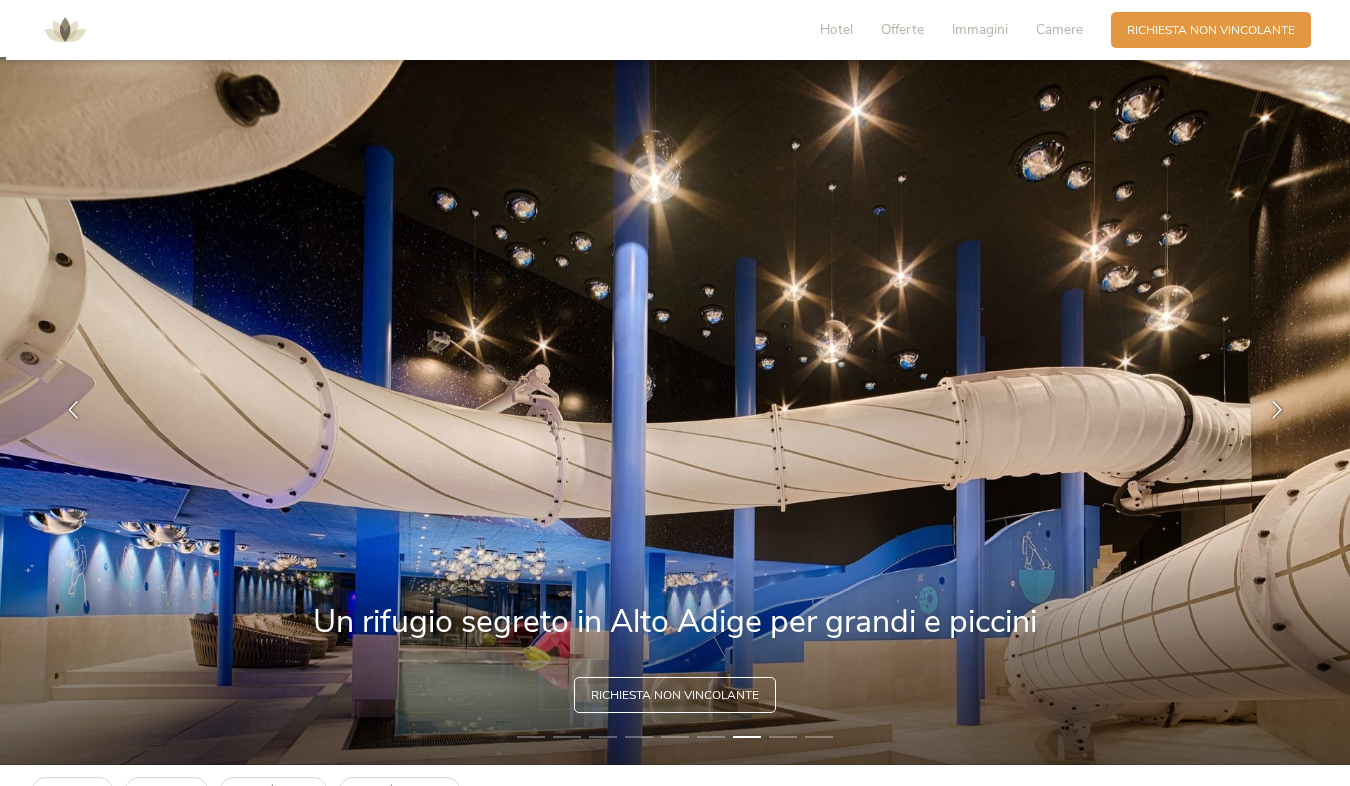 scroll, scrollTop: 0, scrollLeft: 0, axis: both 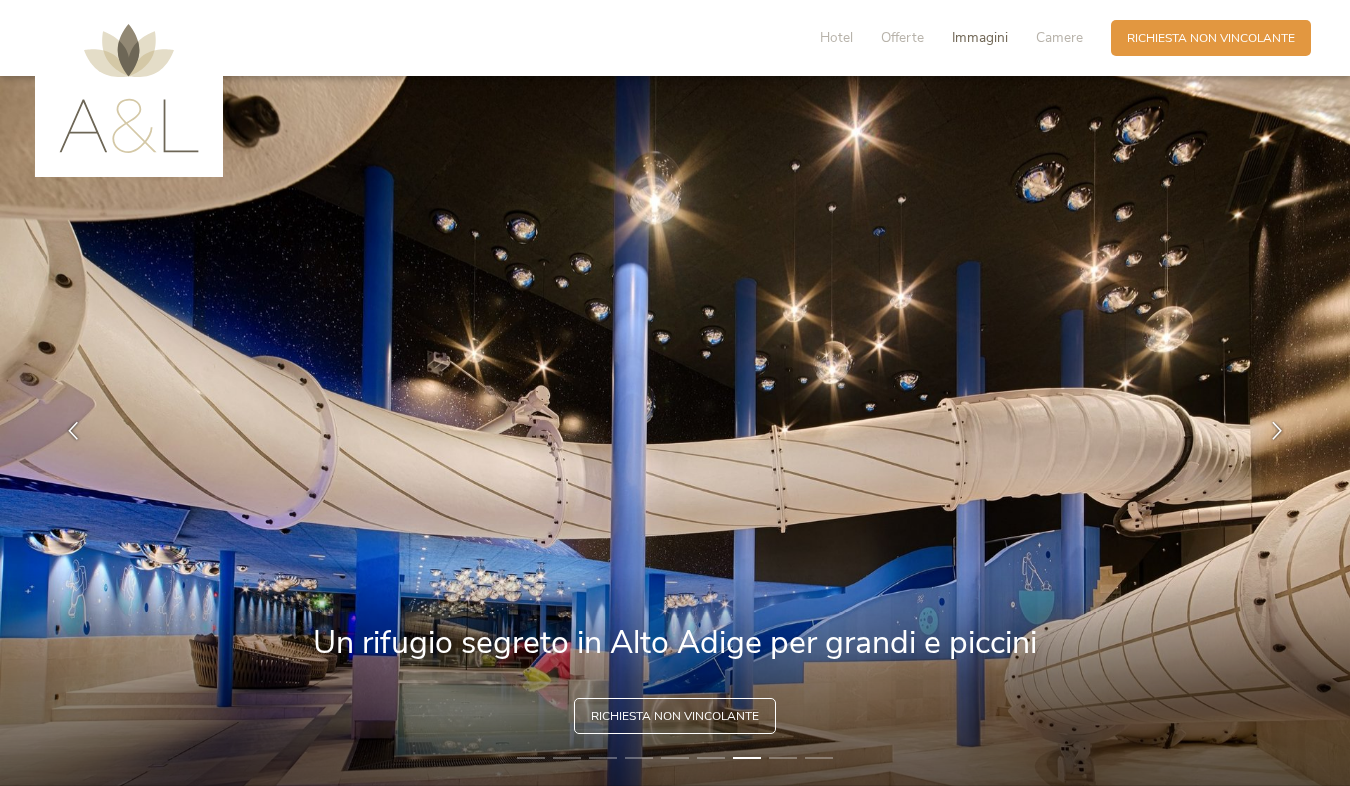 click on "Immagini" at bounding box center [980, 37] 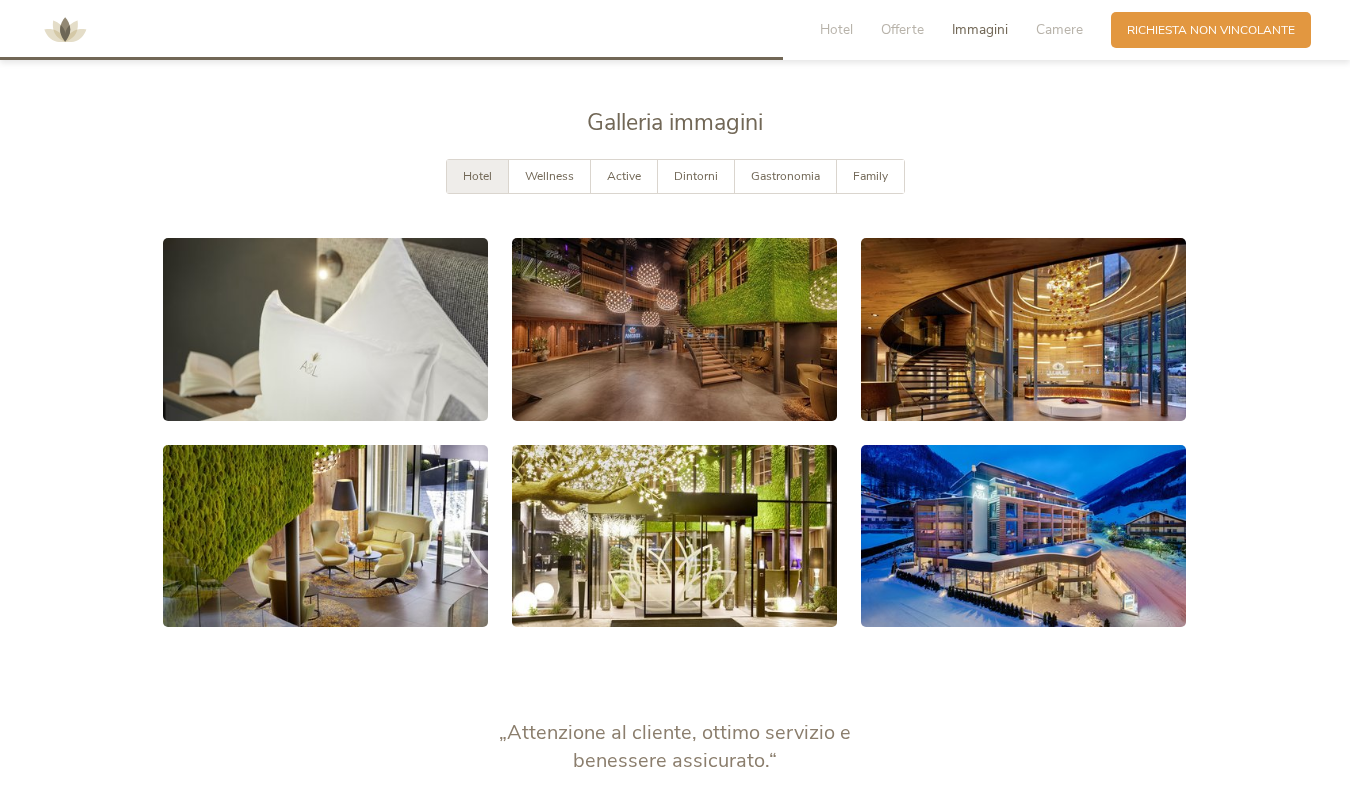 scroll, scrollTop: 3061, scrollLeft: 0, axis: vertical 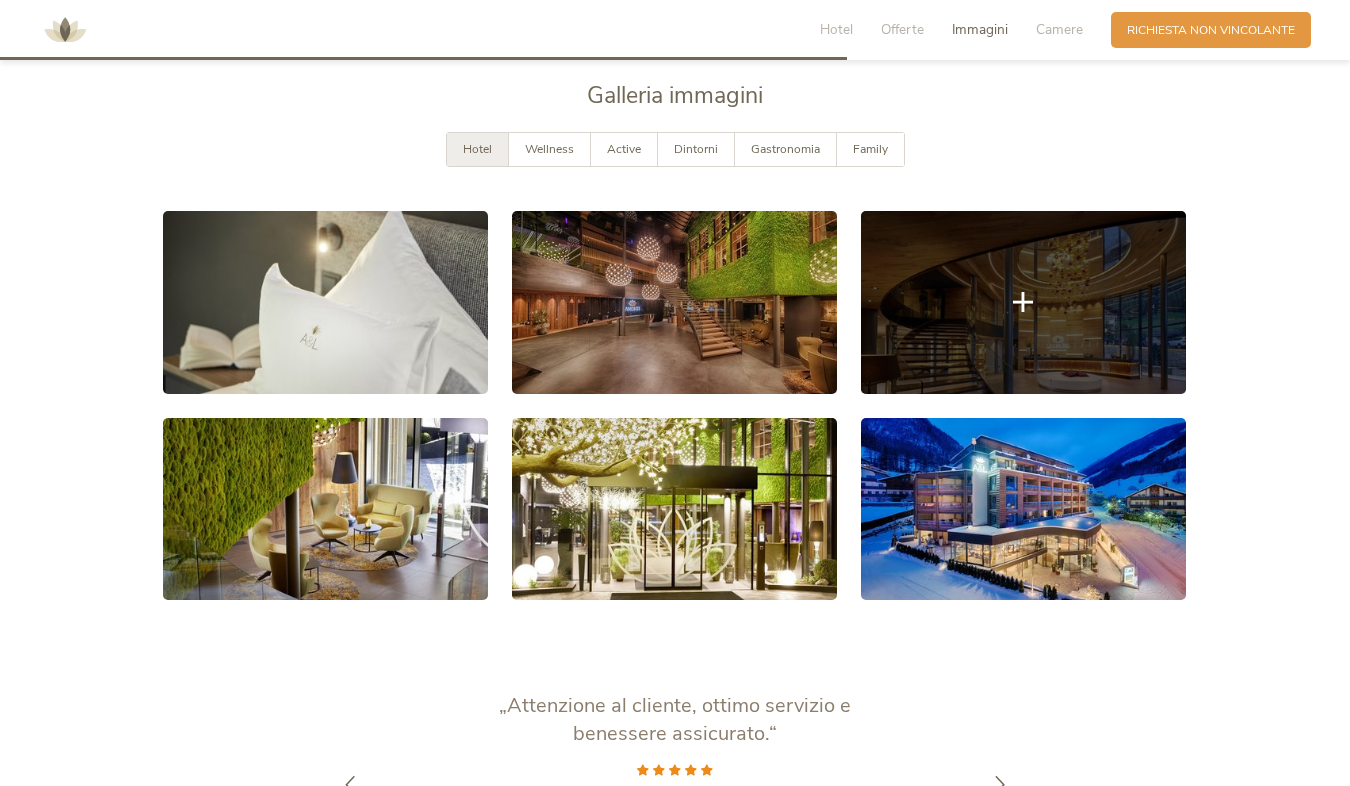 click at bounding box center [1023, 302] 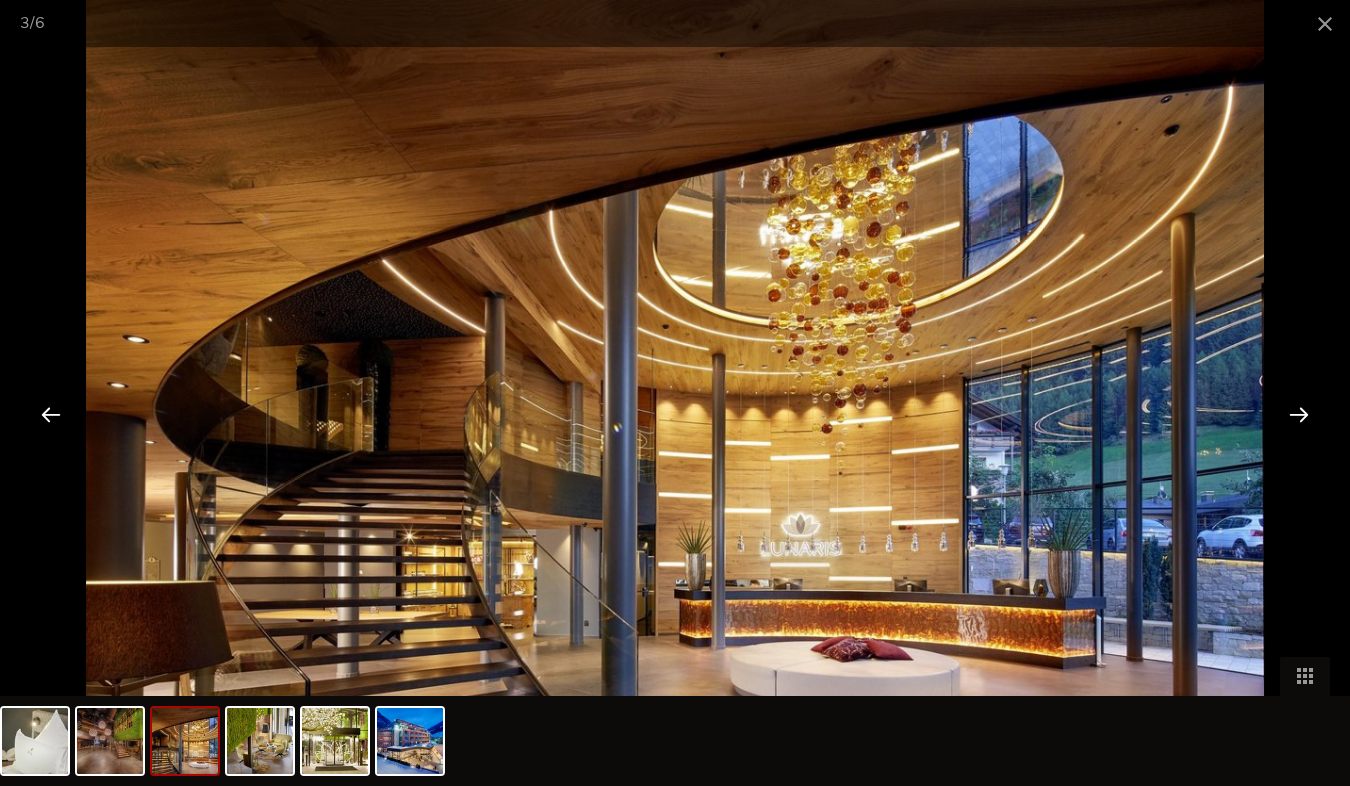 click at bounding box center (1299, 414) 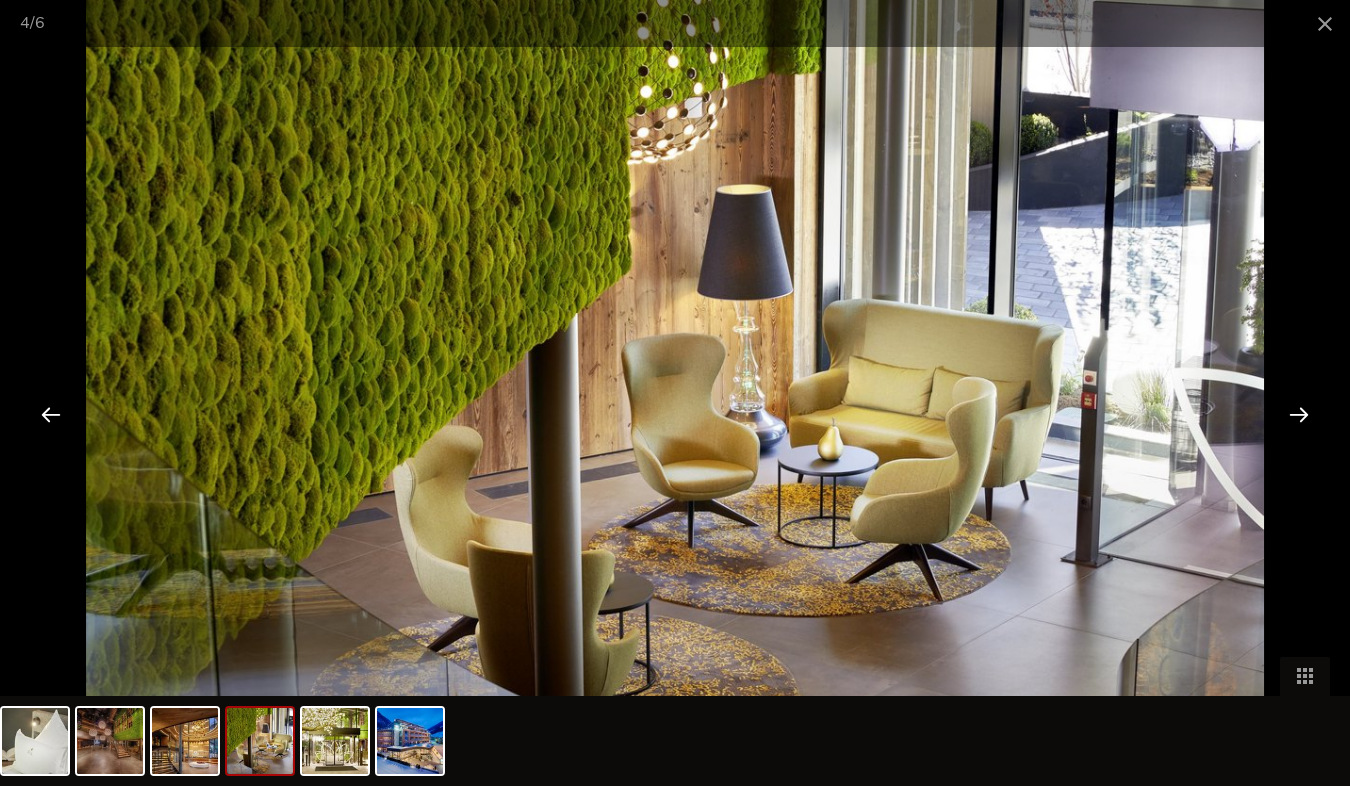click at bounding box center (1299, 414) 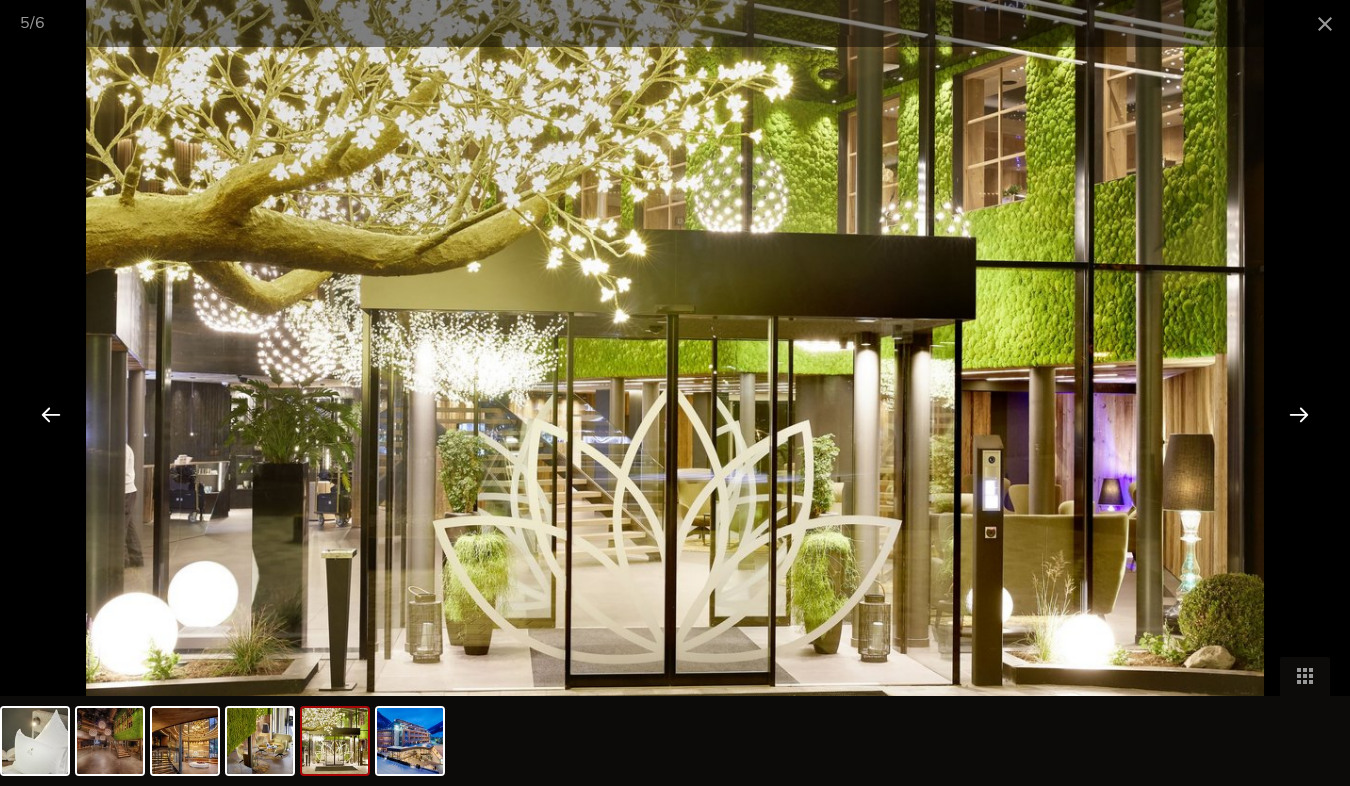 click at bounding box center [1299, 414] 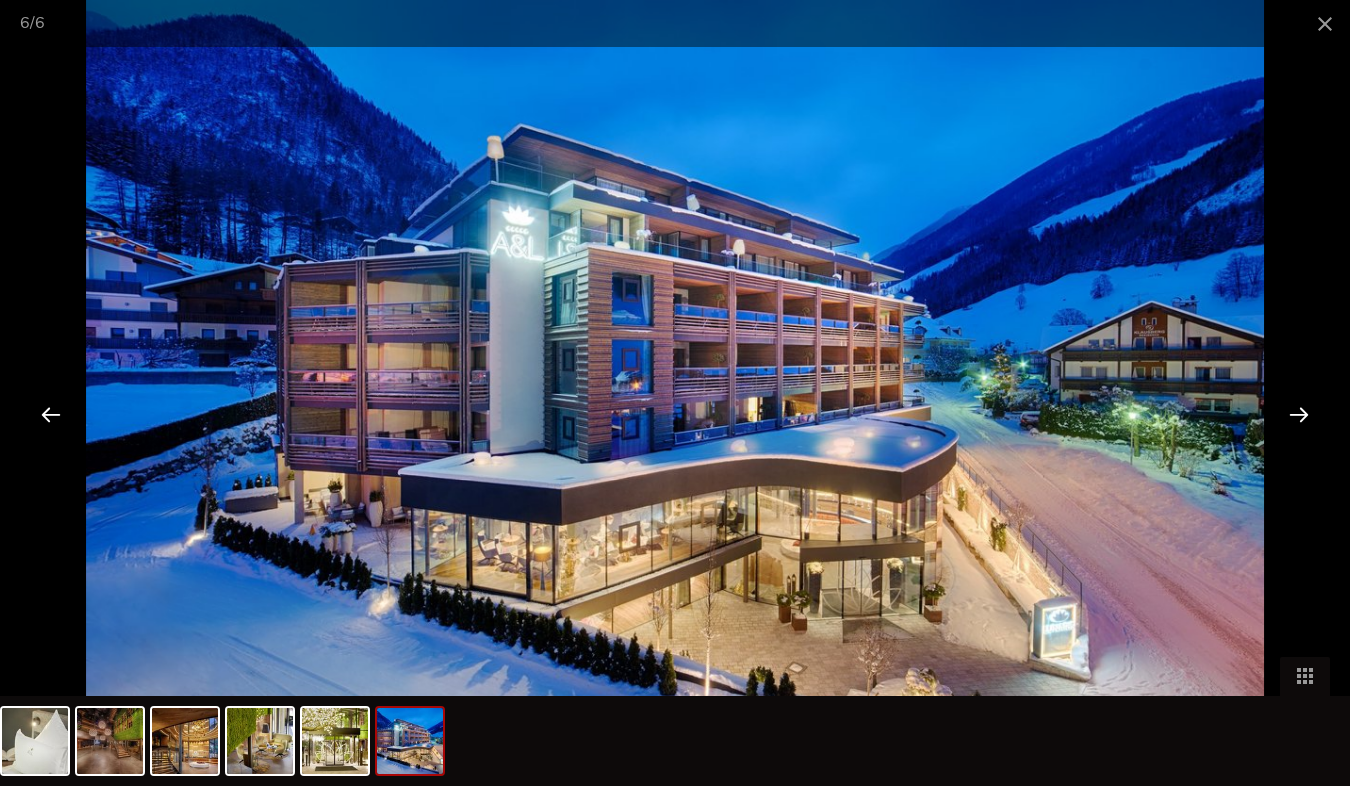 click at bounding box center [1299, 414] 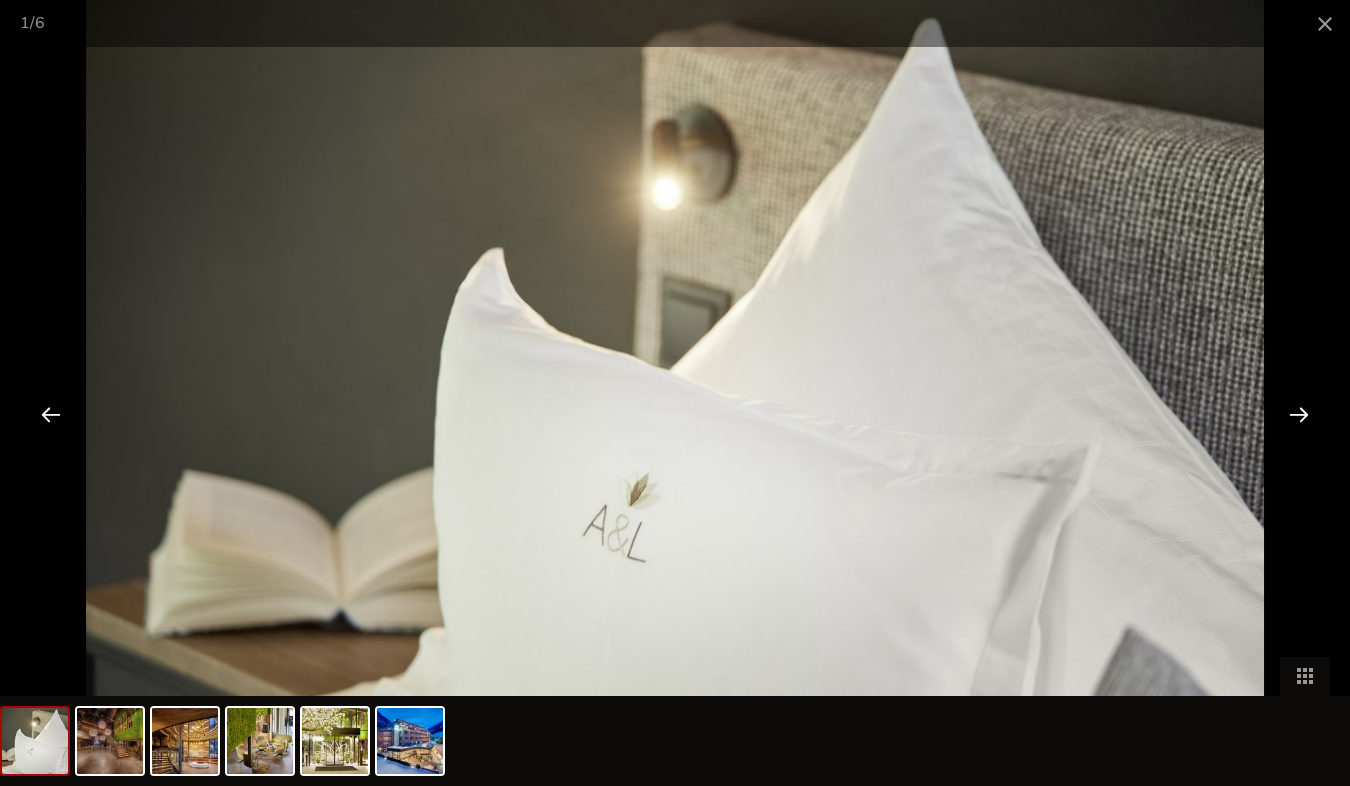 click at bounding box center (1299, 414) 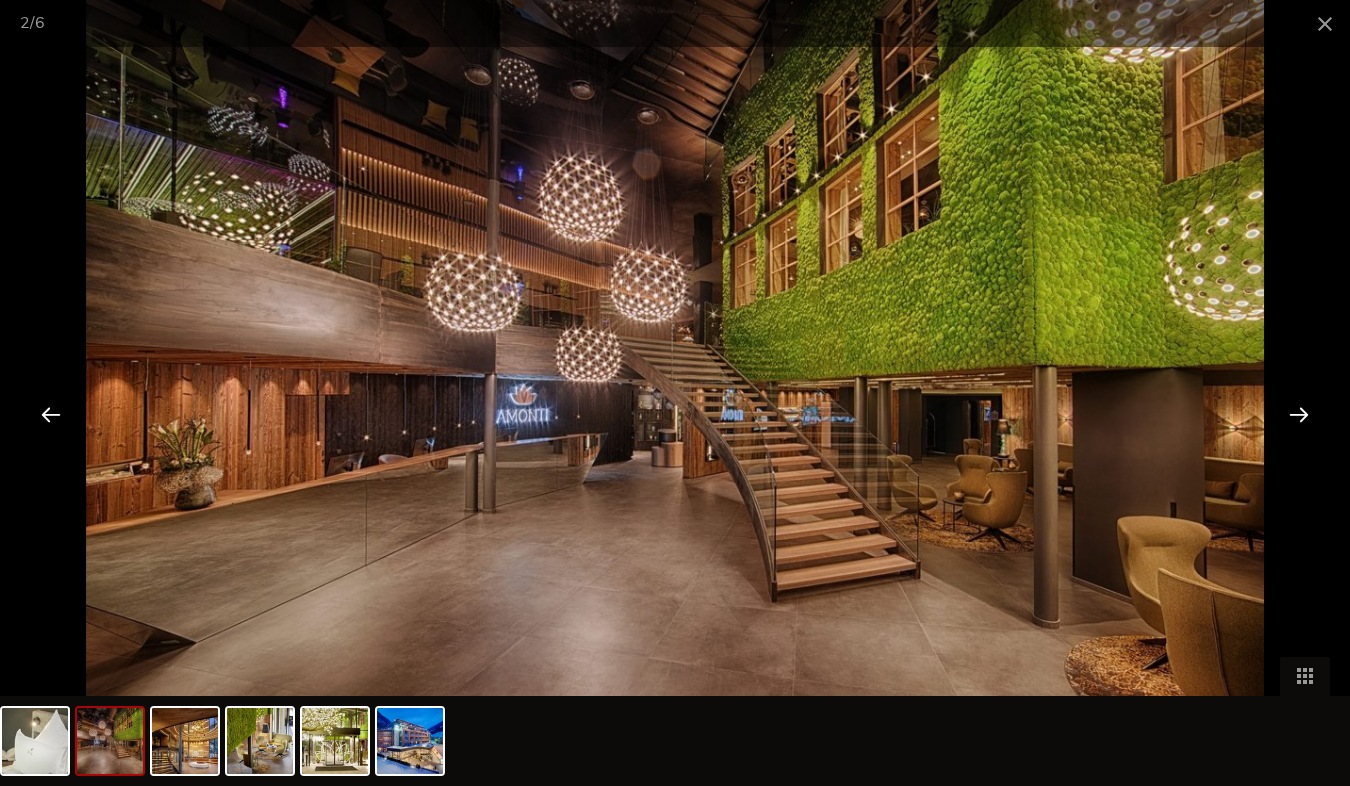 click at bounding box center (1299, 414) 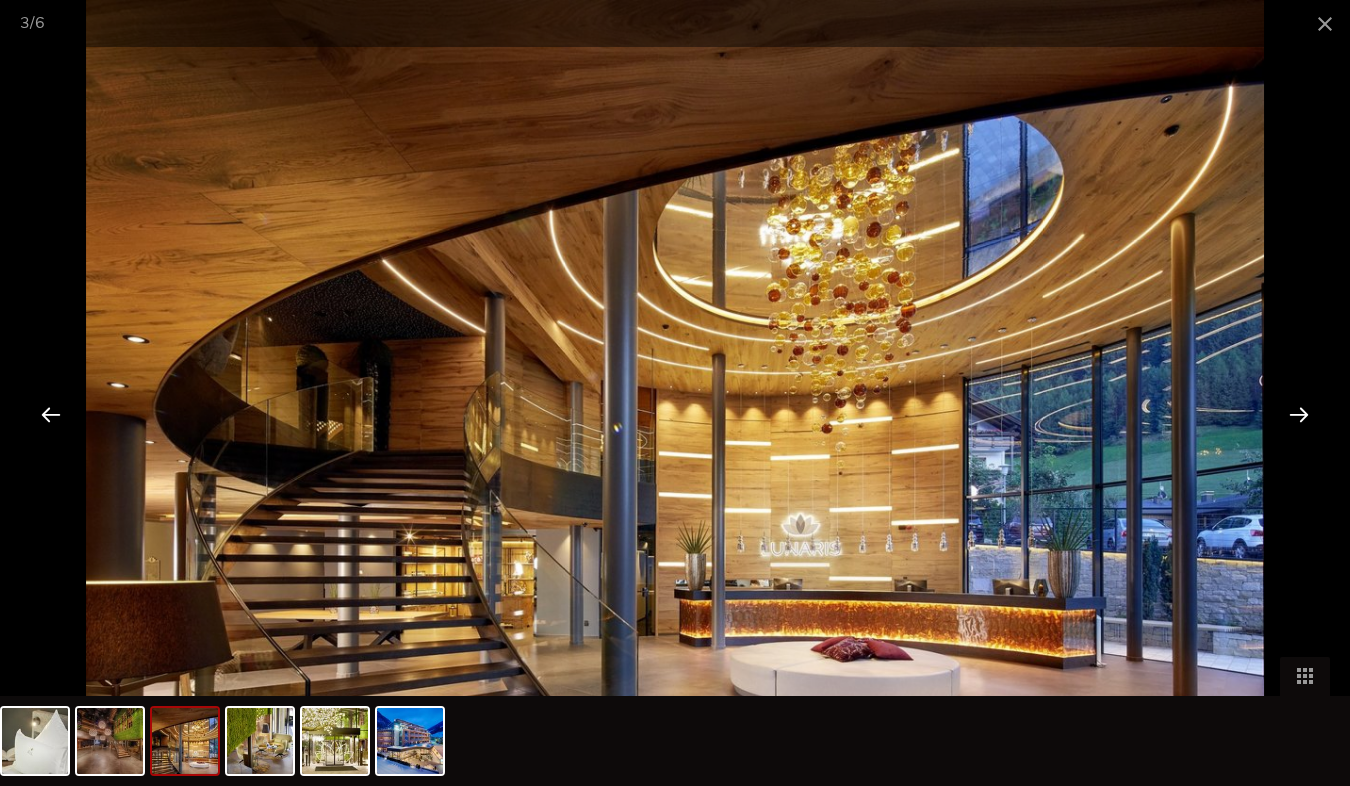 click at bounding box center [1299, 414] 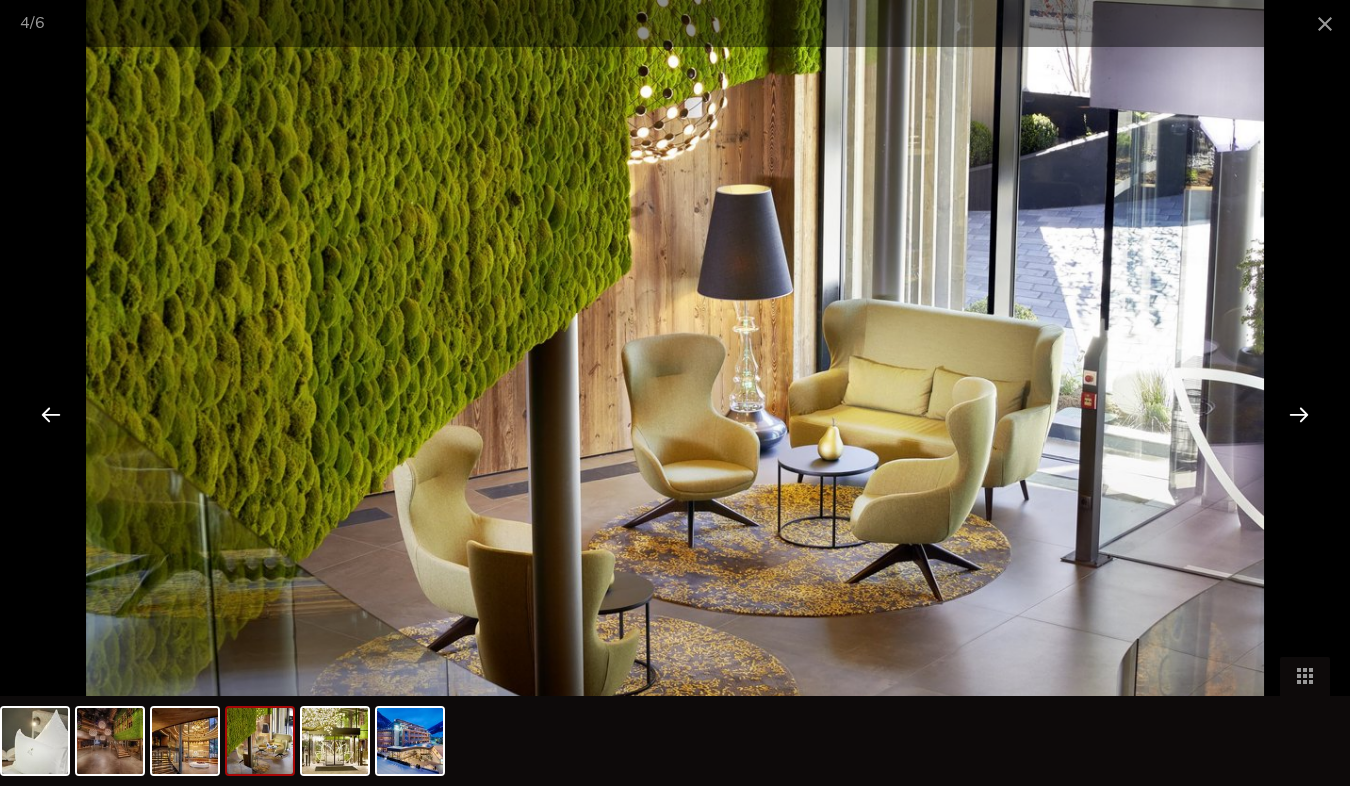 click at bounding box center (1299, 414) 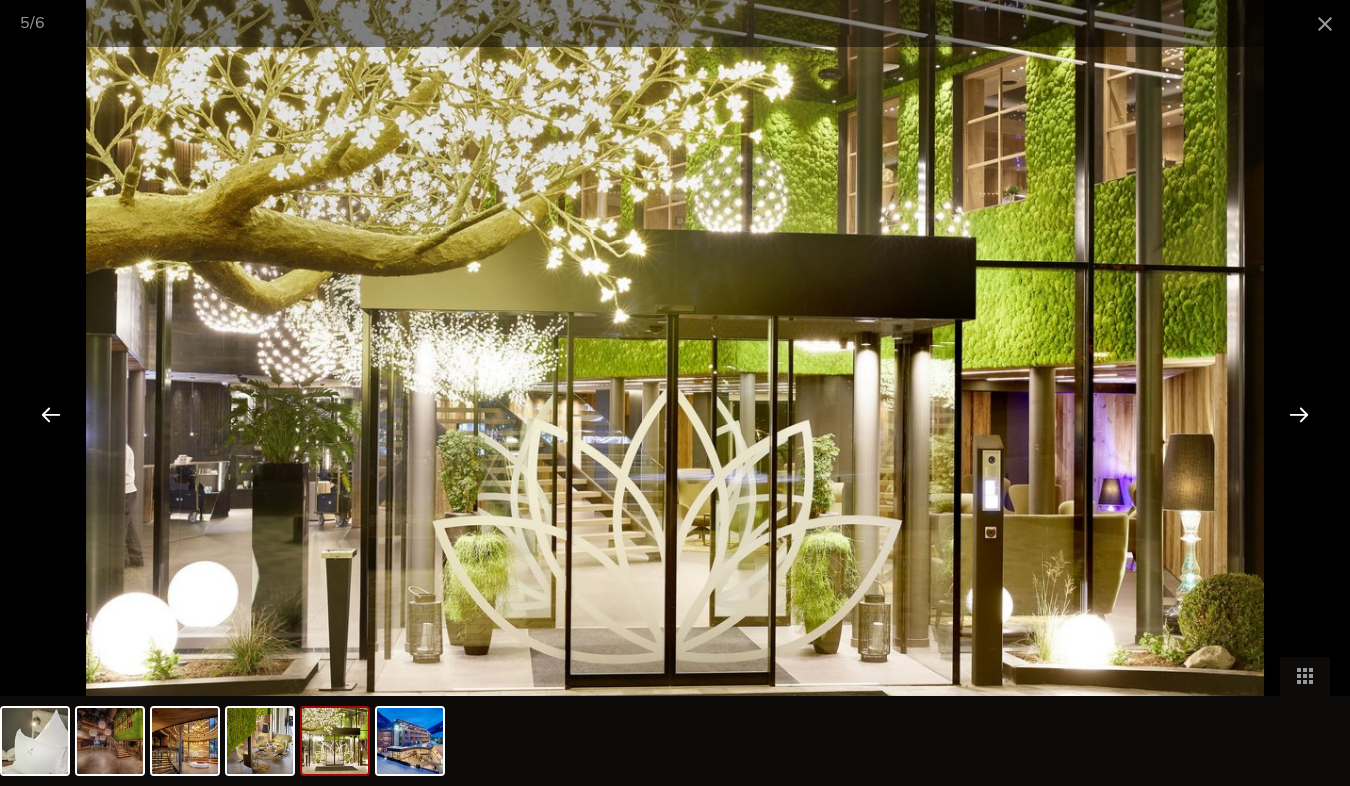click at bounding box center (1299, 414) 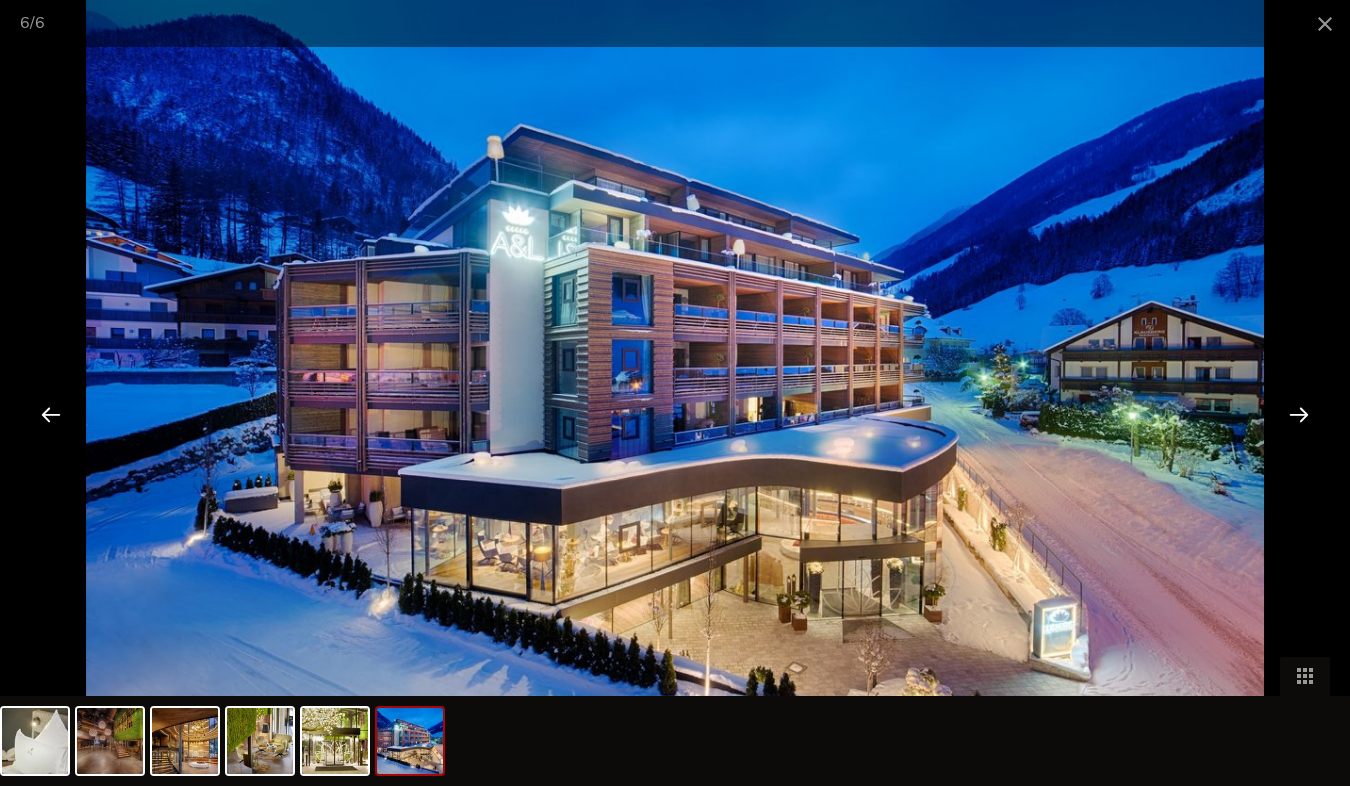 click at bounding box center [1299, 414] 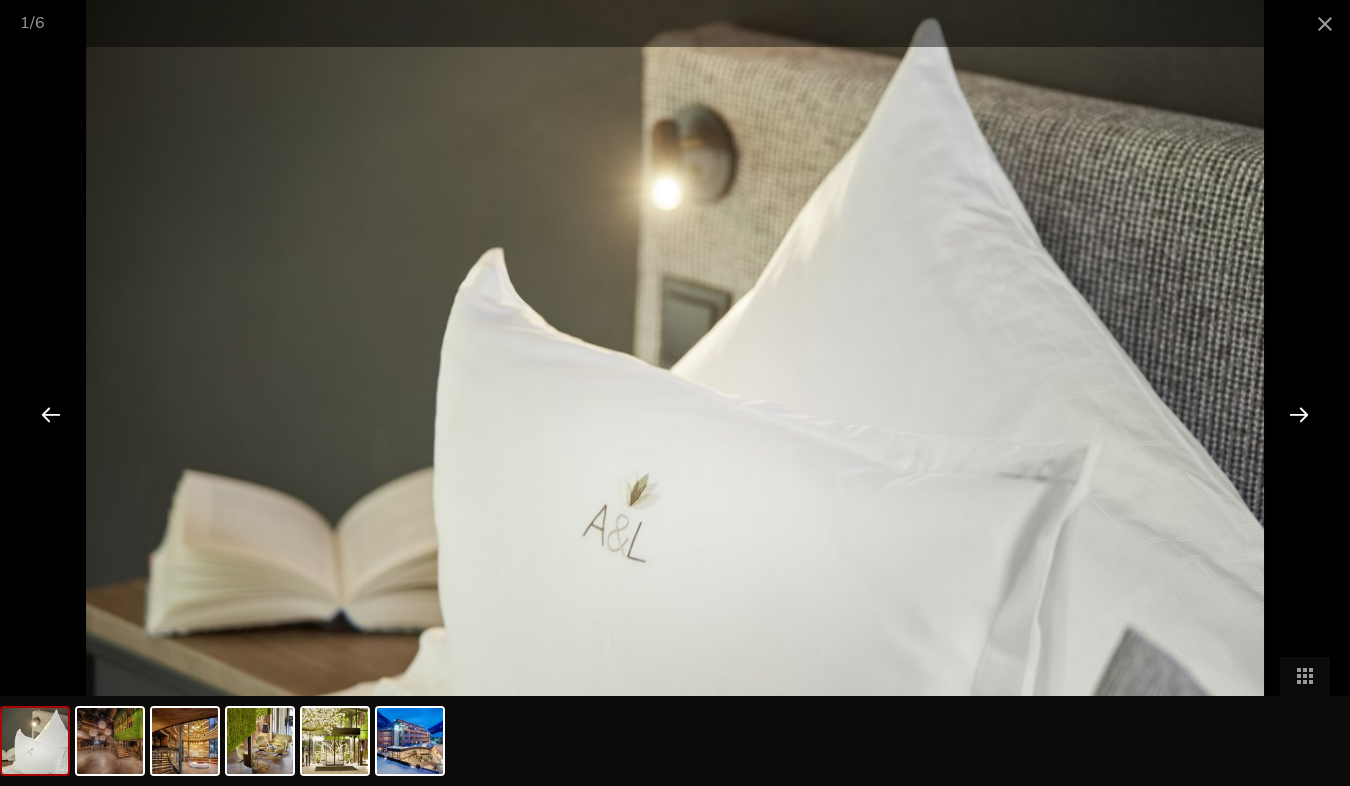 click at bounding box center (1299, 414) 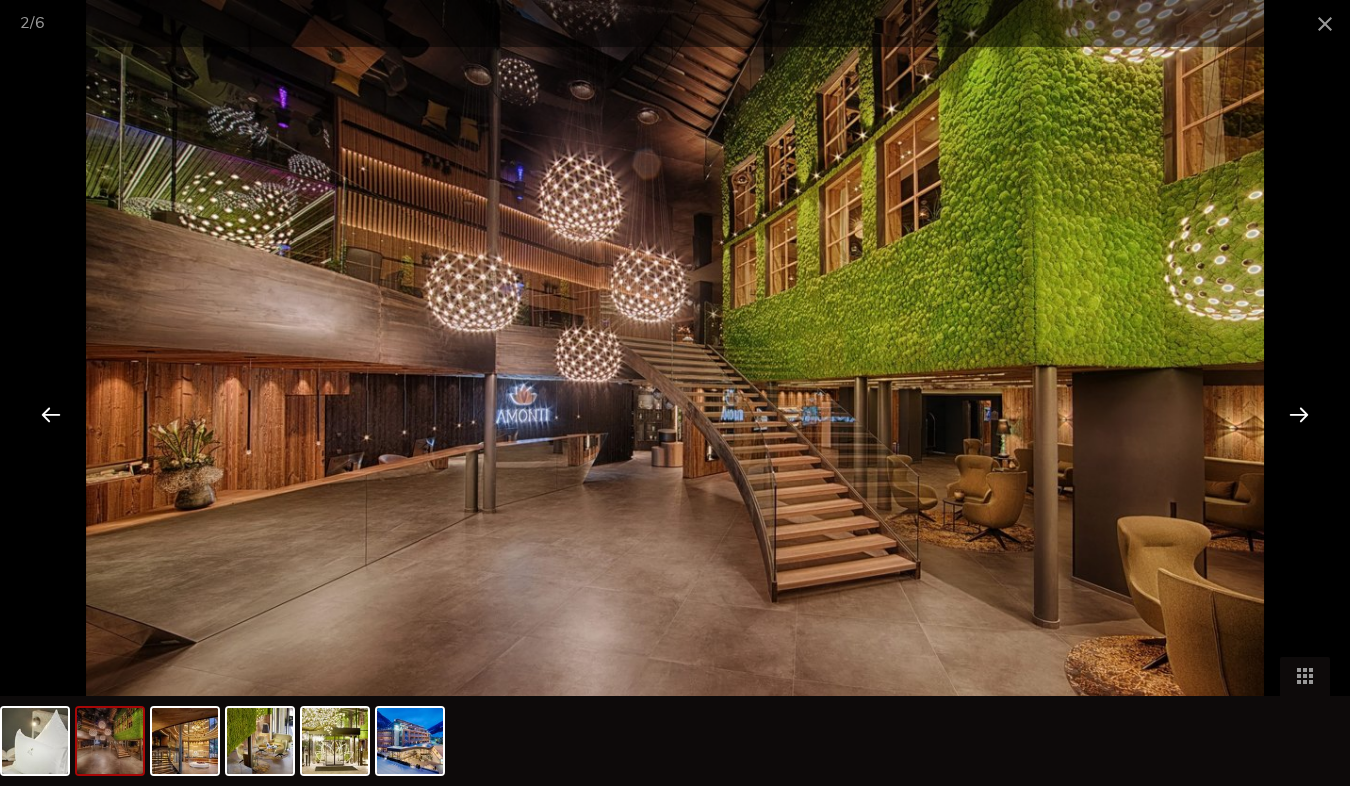click at bounding box center (1299, 414) 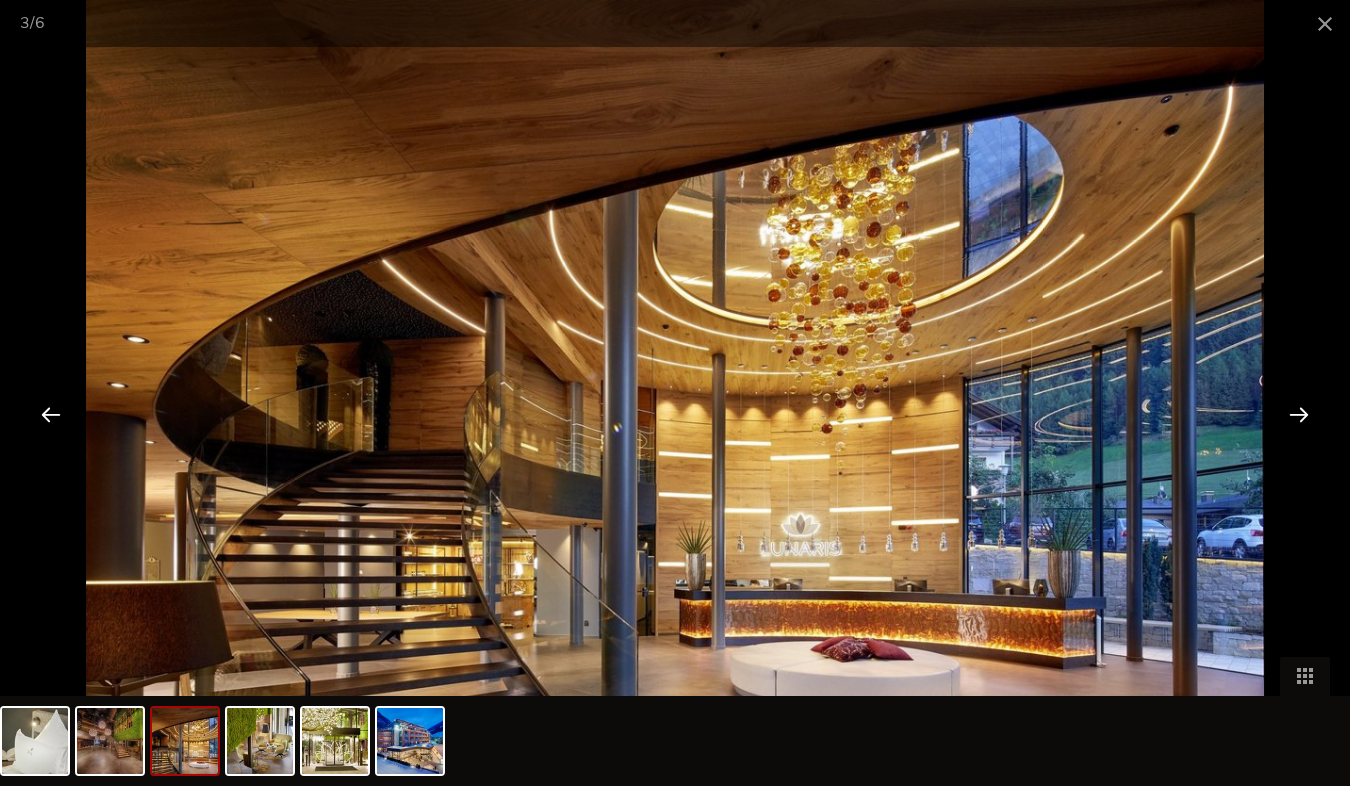 click at bounding box center [1299, 414] 